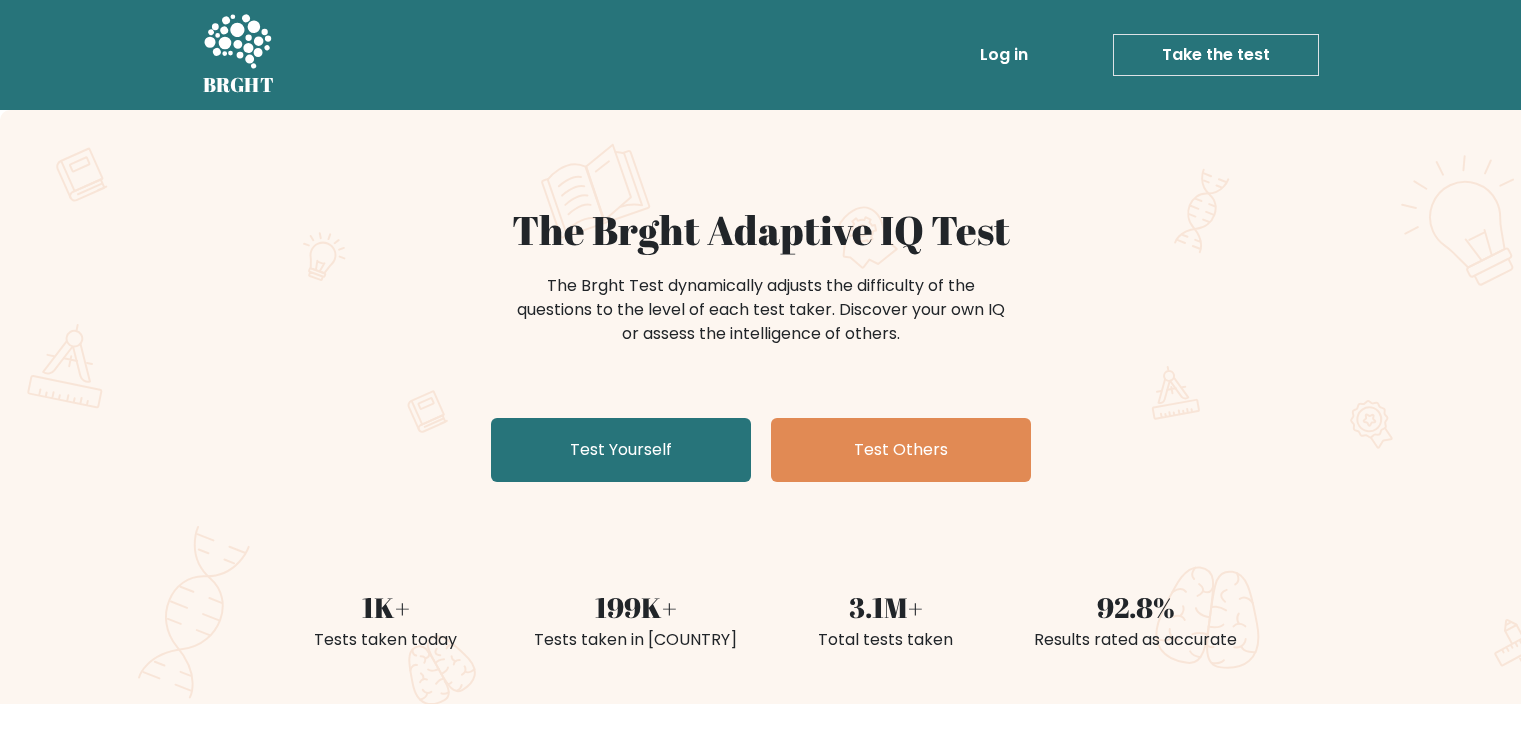 scroll, scrollTop: 0, scrollLeft: 0, axis: both 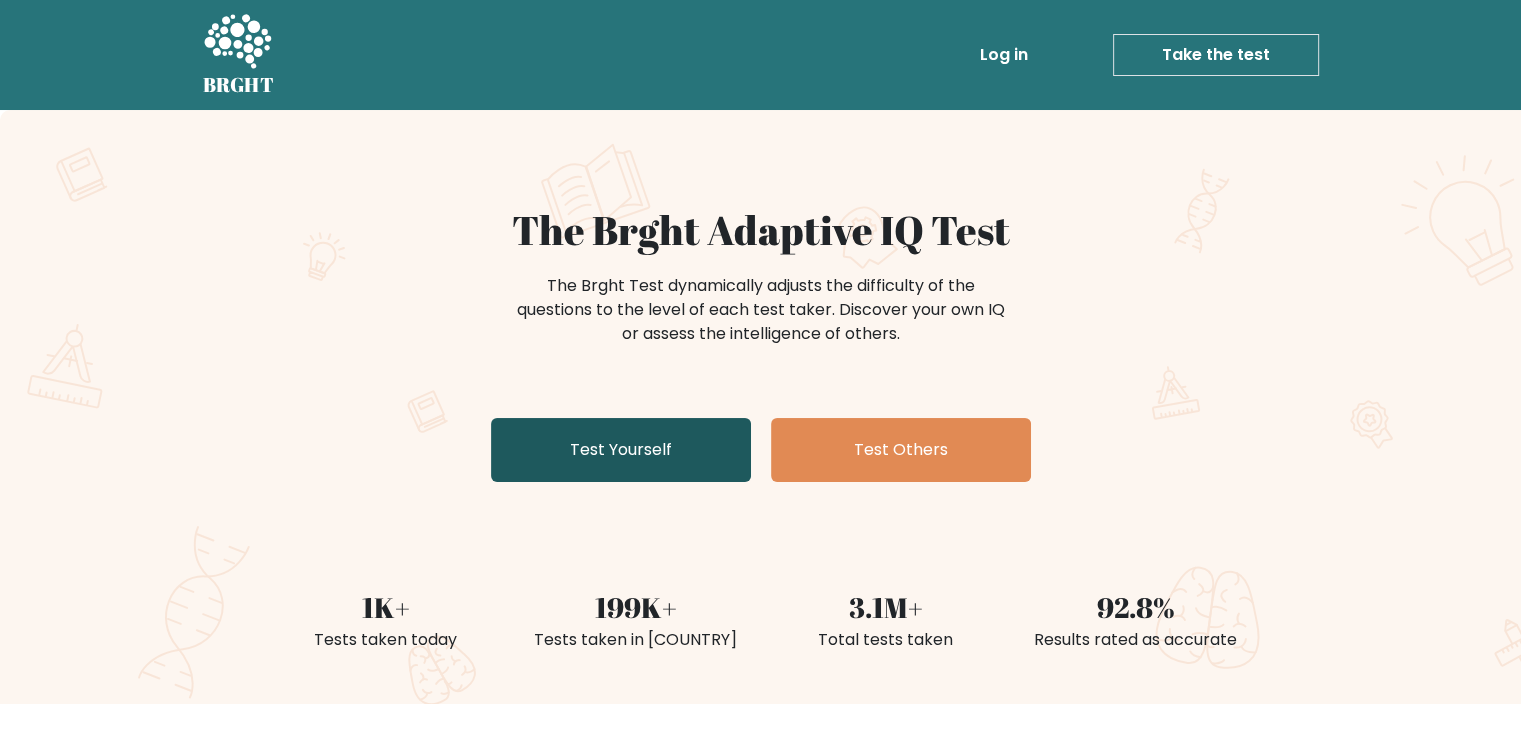 click on "Test Yourself" at bounding box center [621, 450] 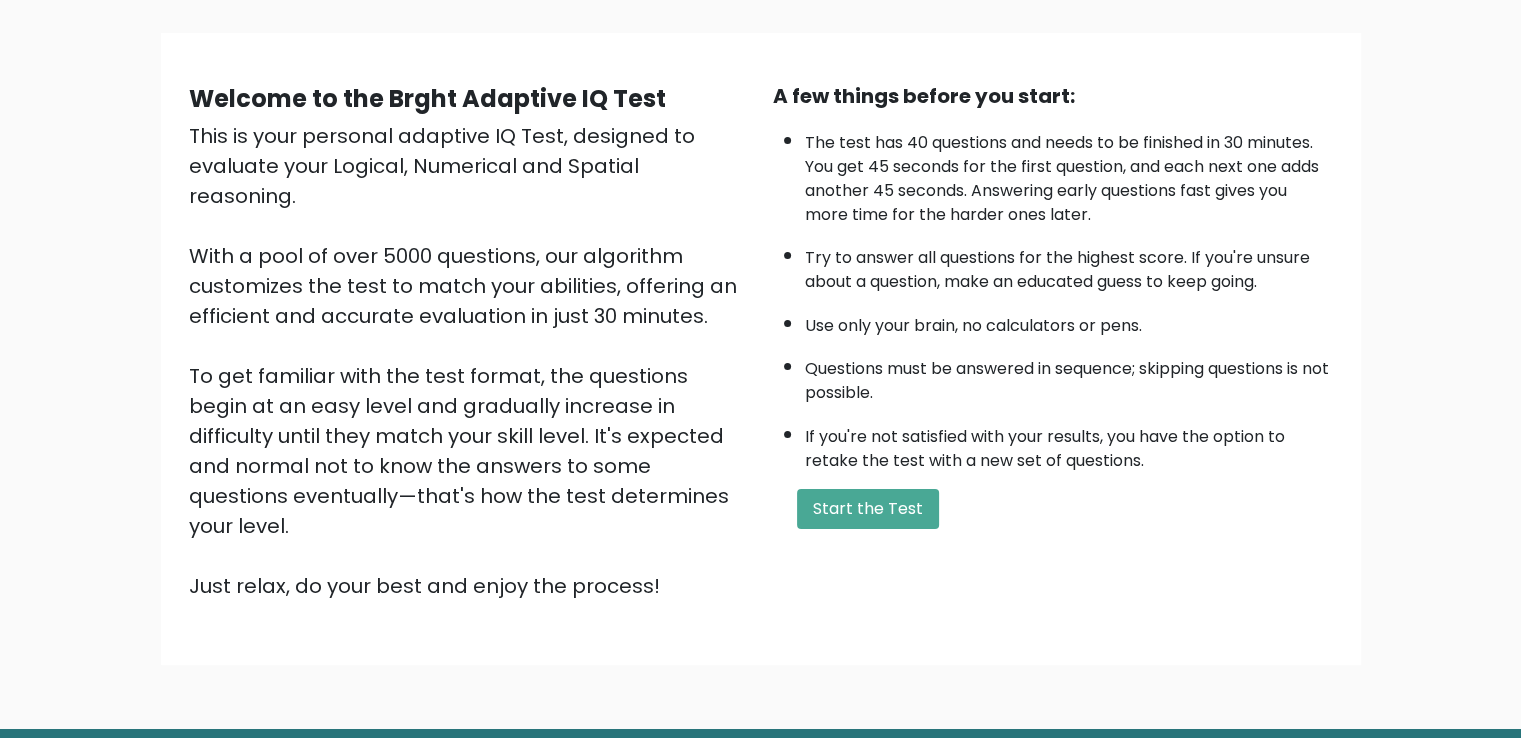 scroll, scrollTop: 178, scrollLeft: 0, axis: vertical 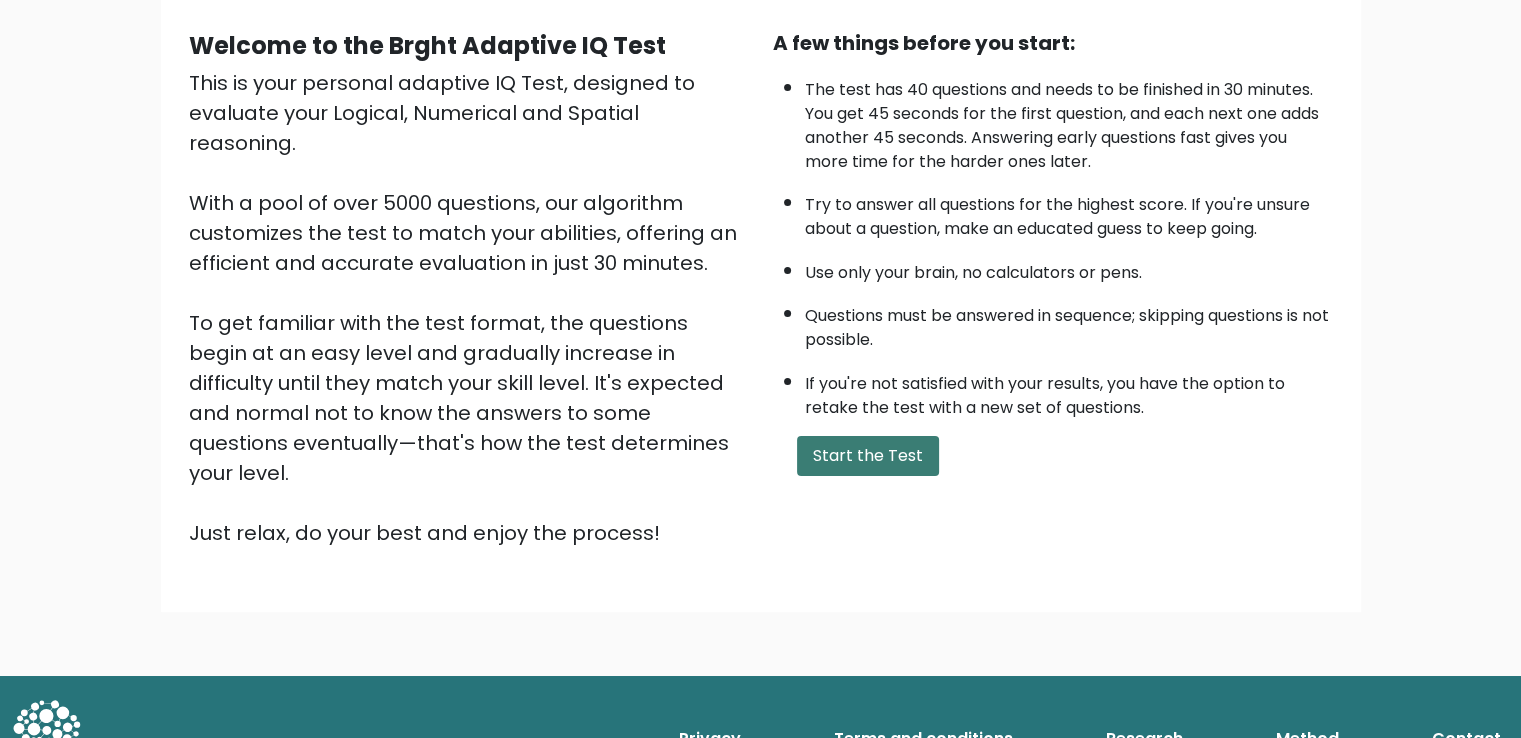 click on "Start the Test" at bounding box center [868, 456] 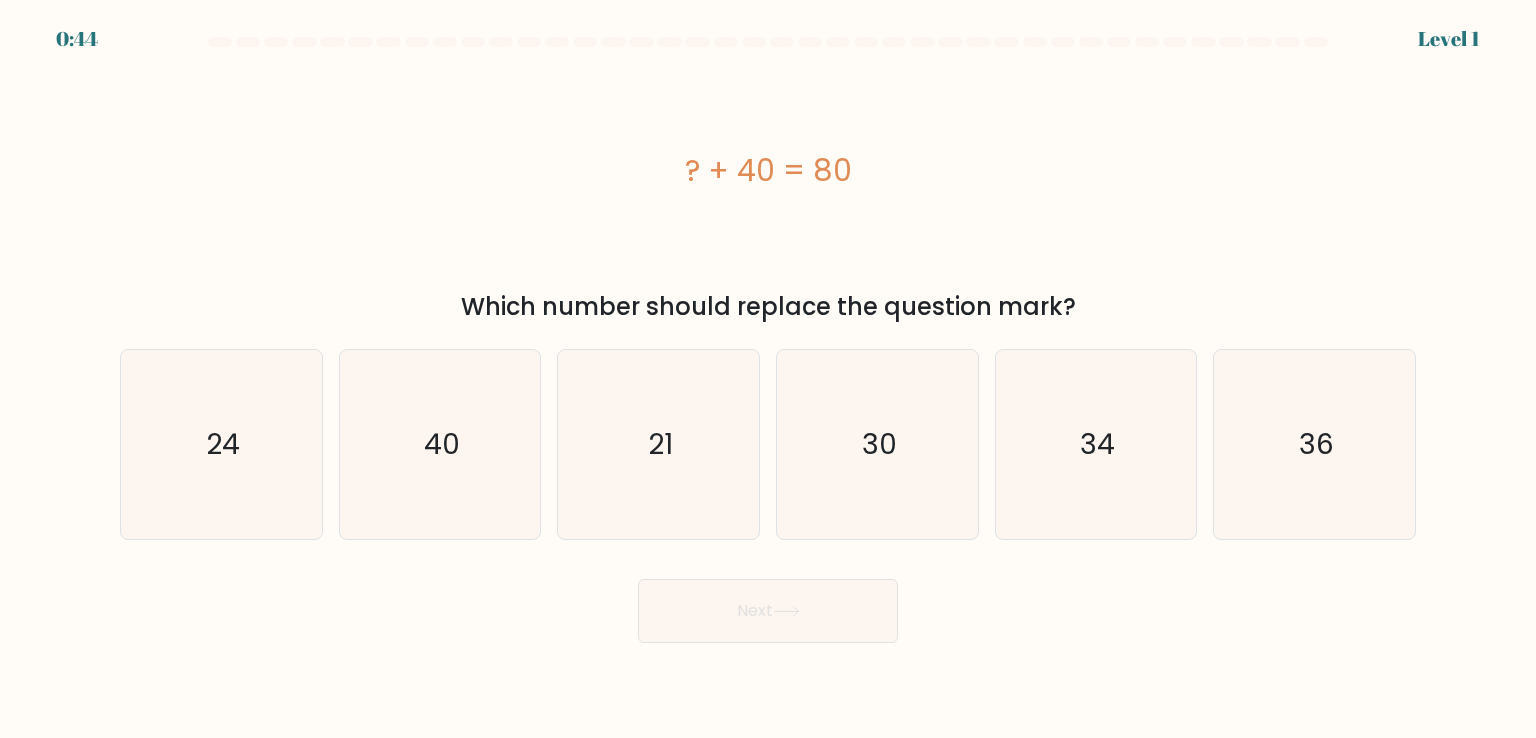 scroll, scrollTop: 0, scrollLeft: 0, axis: both 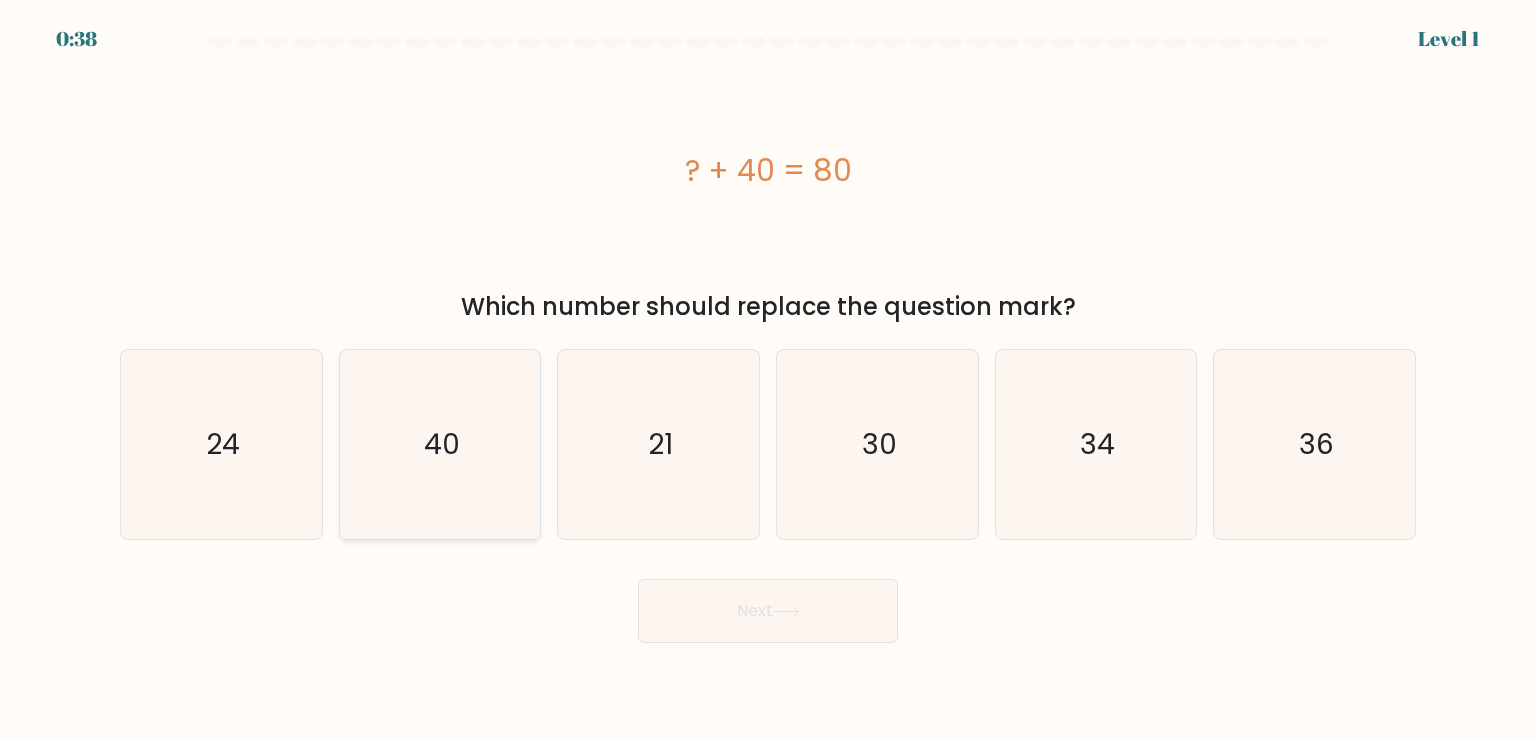 click on "40" 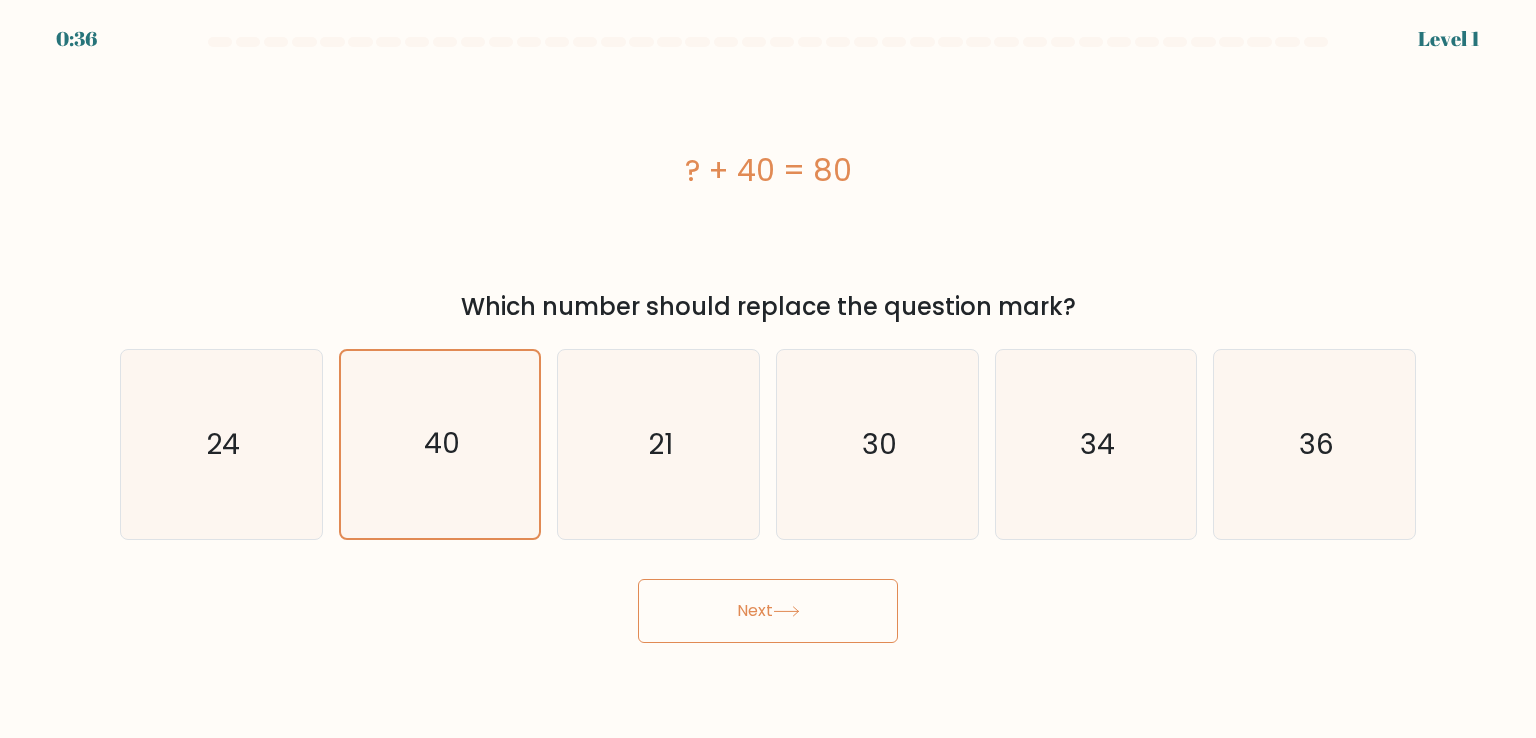 click on "Next" at bounding box center [768, 611] 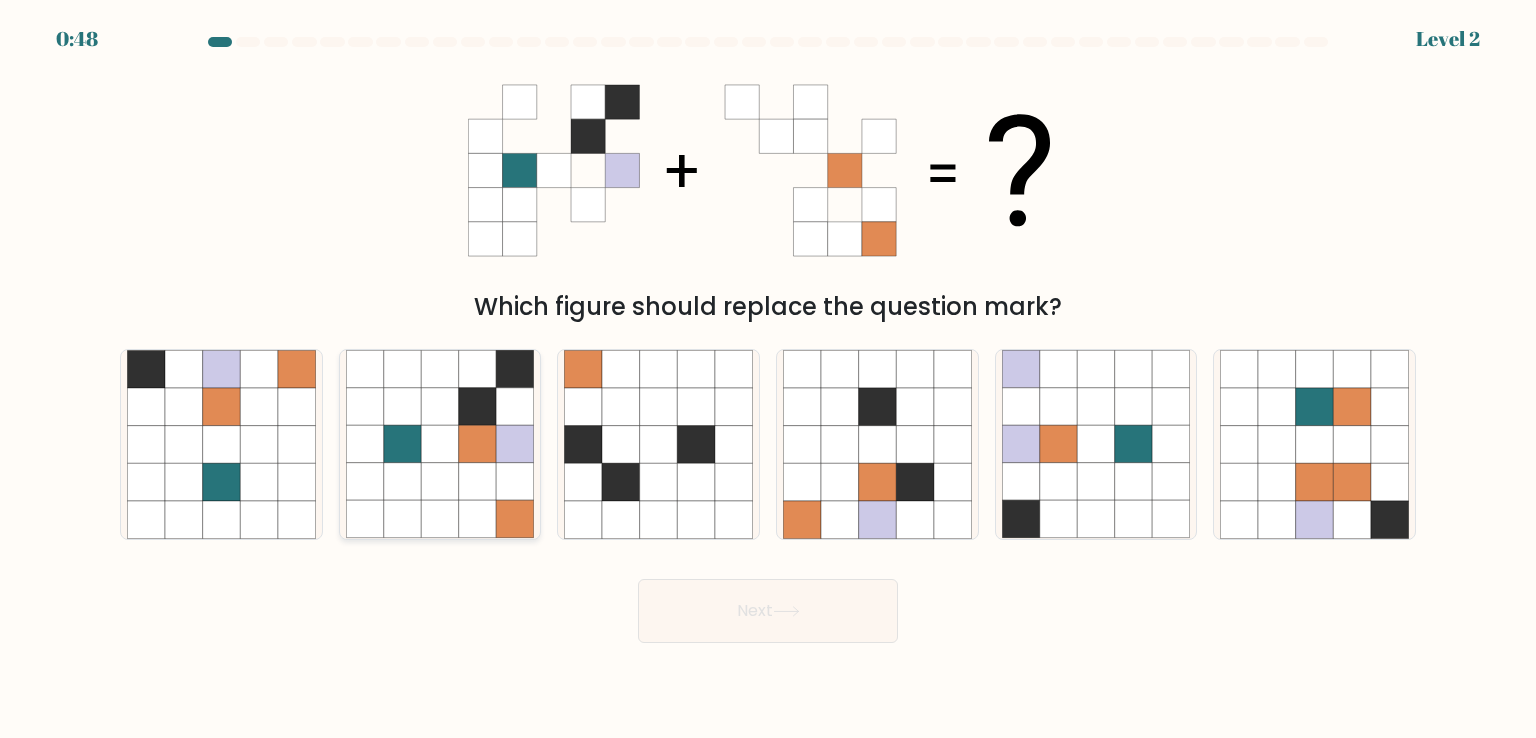 click 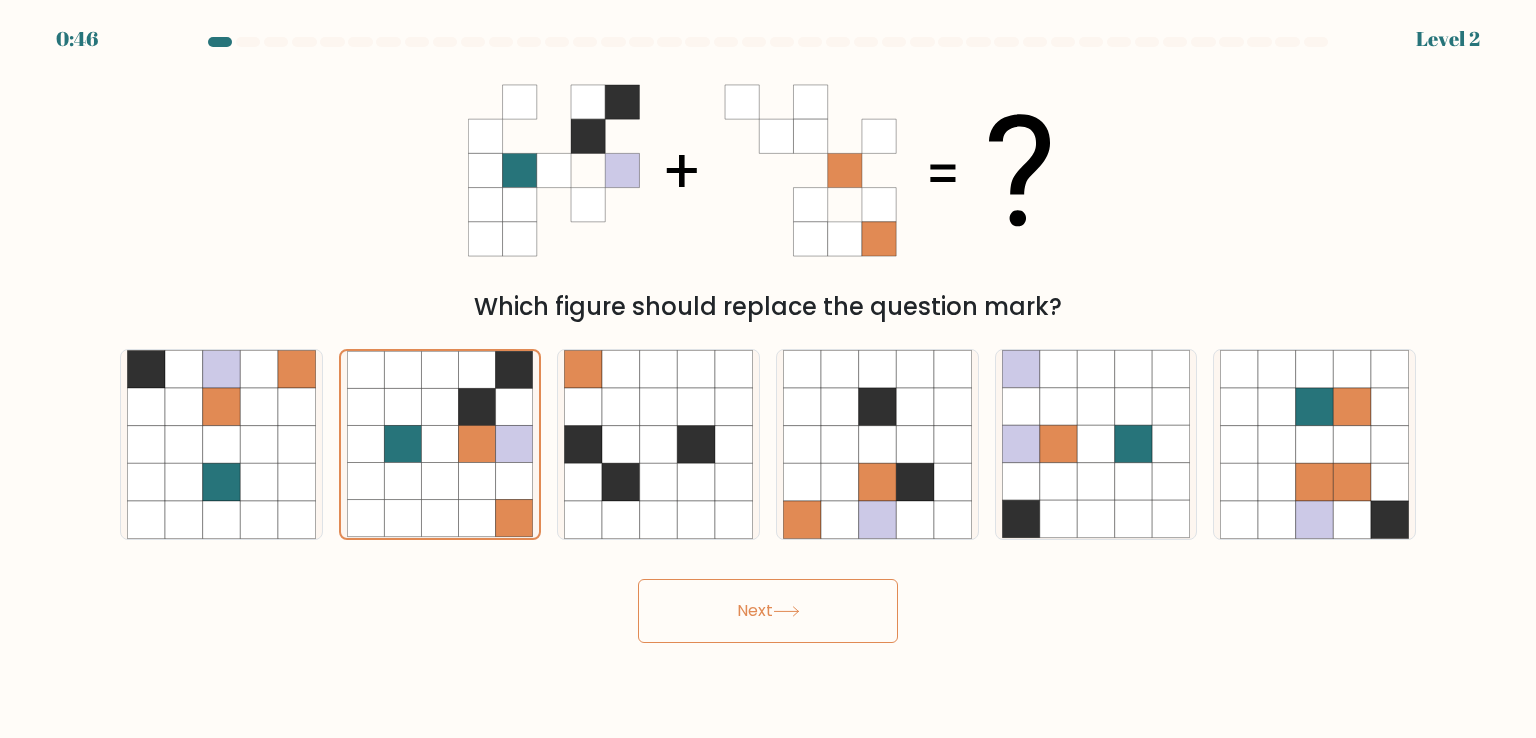 click on "Next" at bounding box center (768, 611) 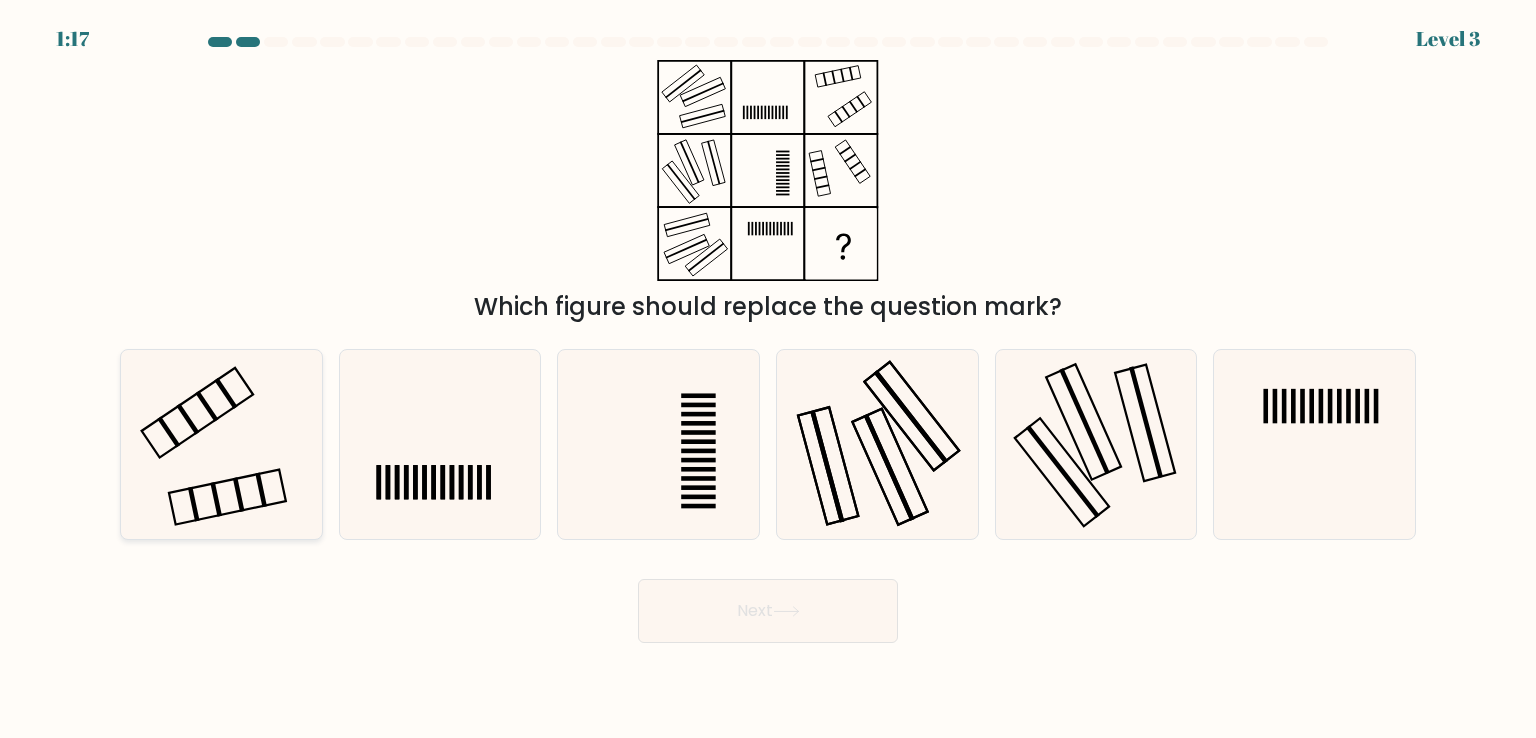 click 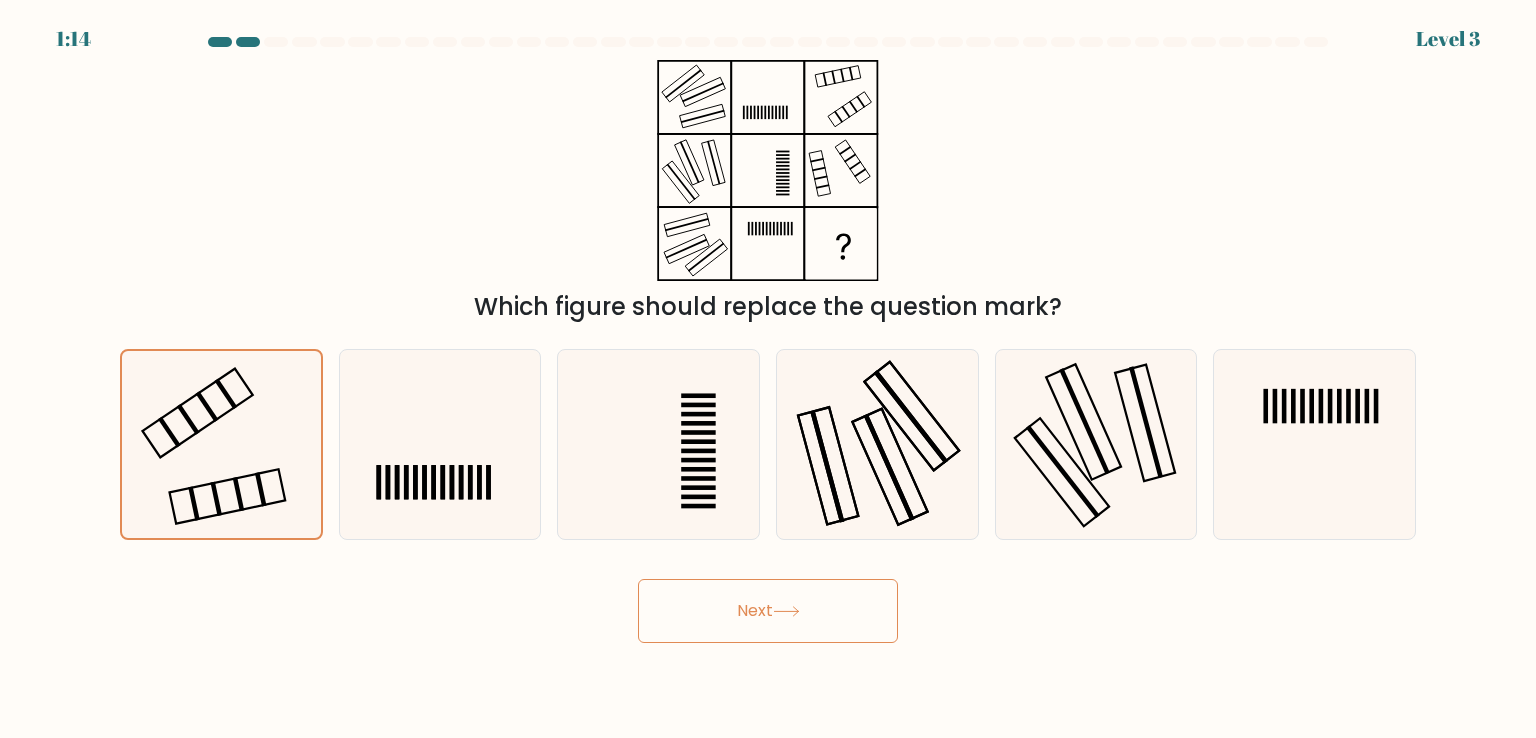 click on "Next" at bounding box center [768, 611] 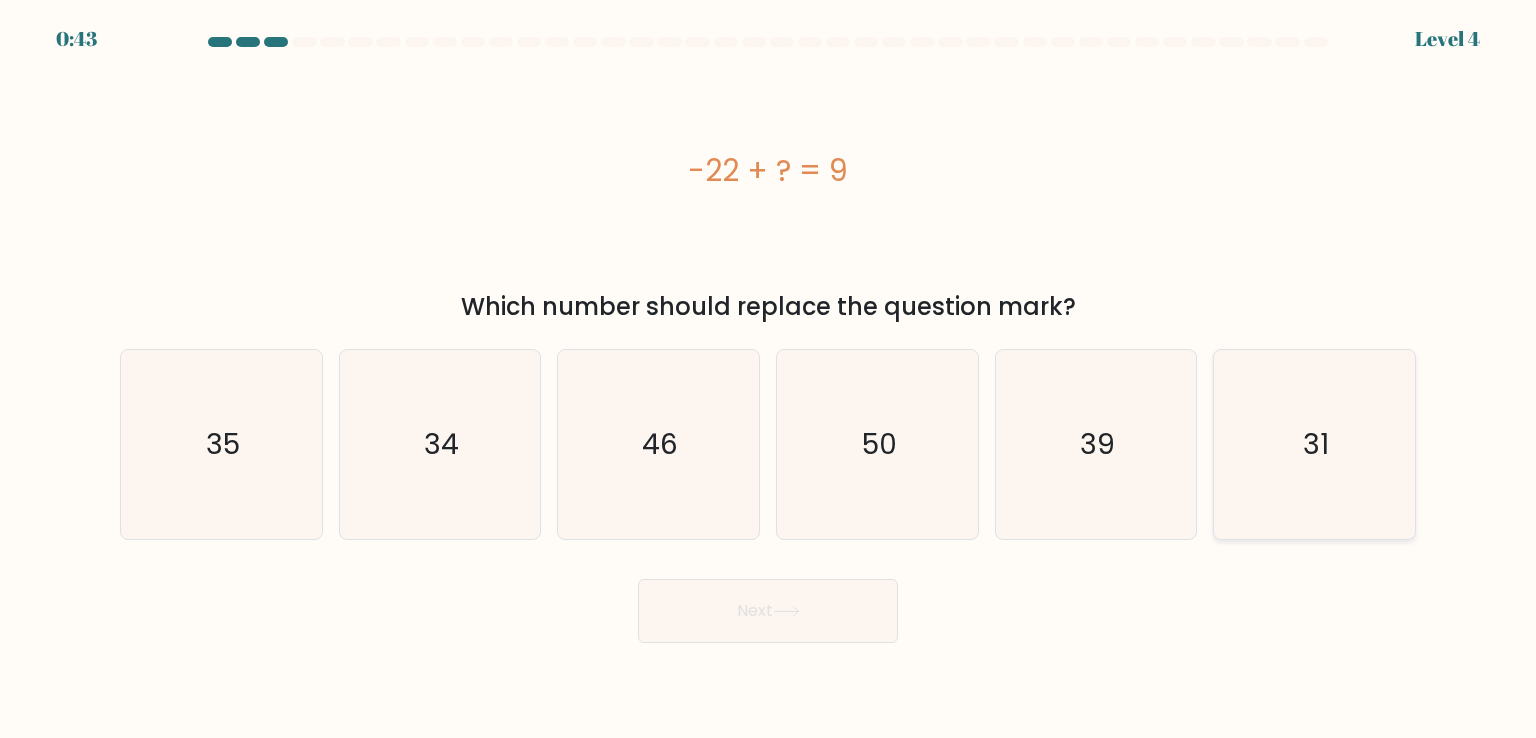 click on "31" 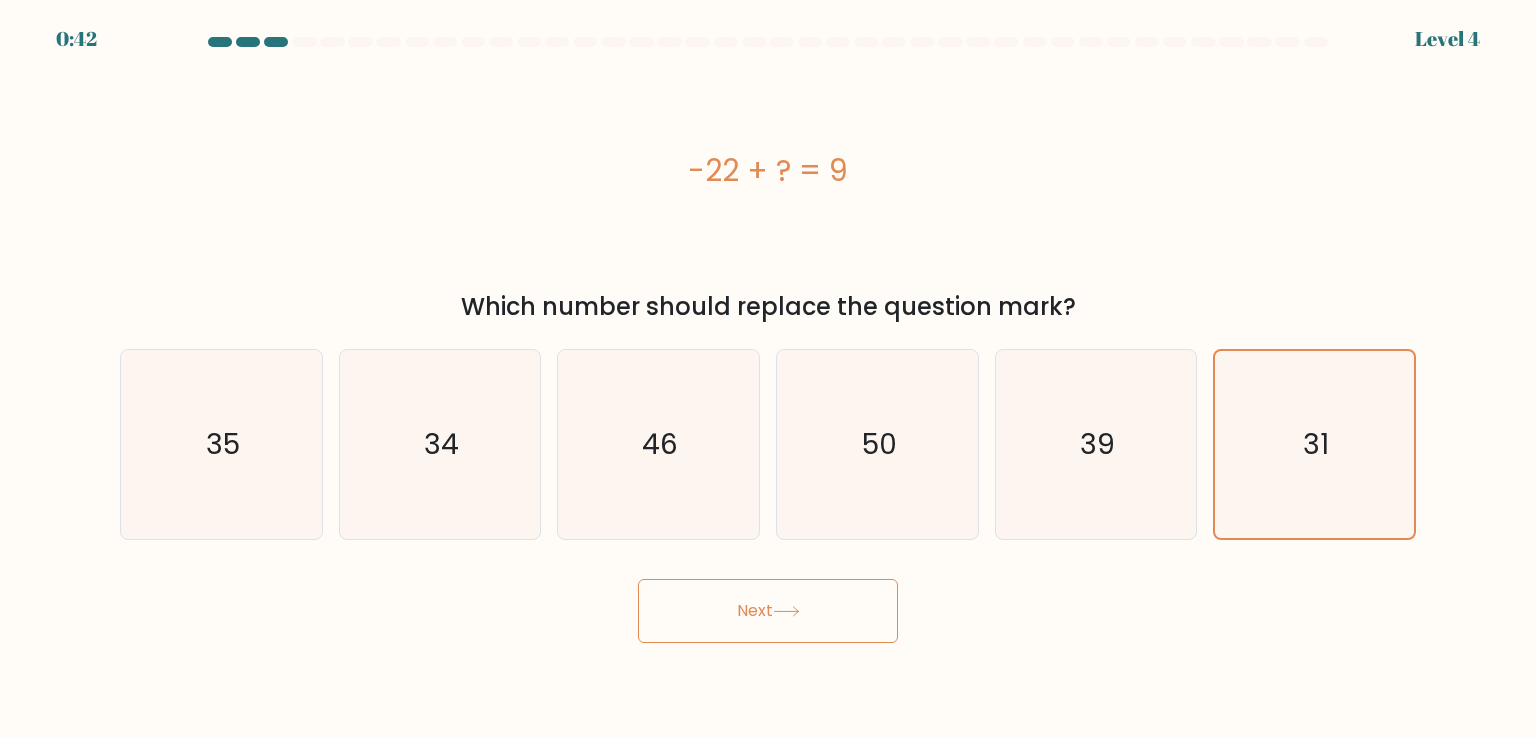 click on "Next" at bounding box center [768, 611] 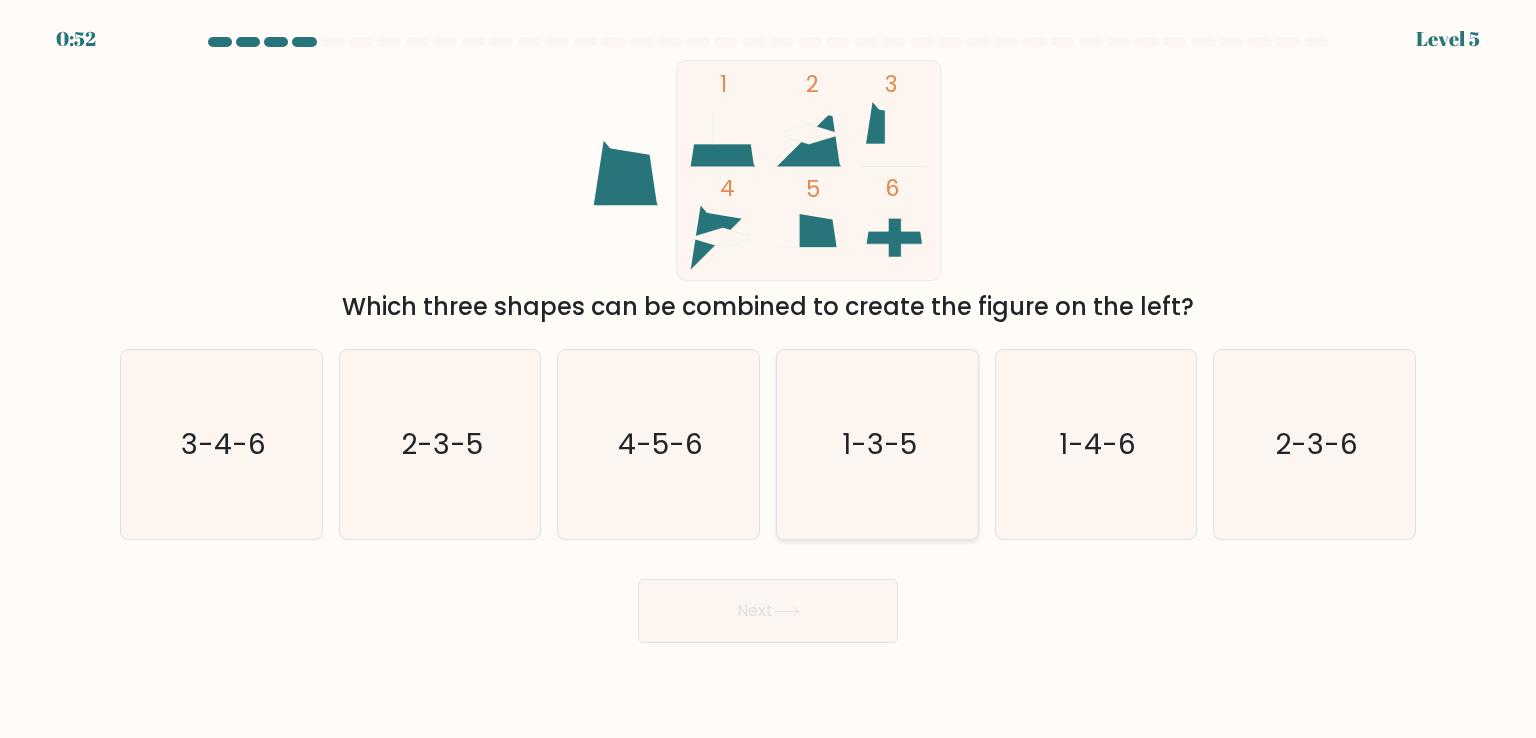 click on "1-3-5" 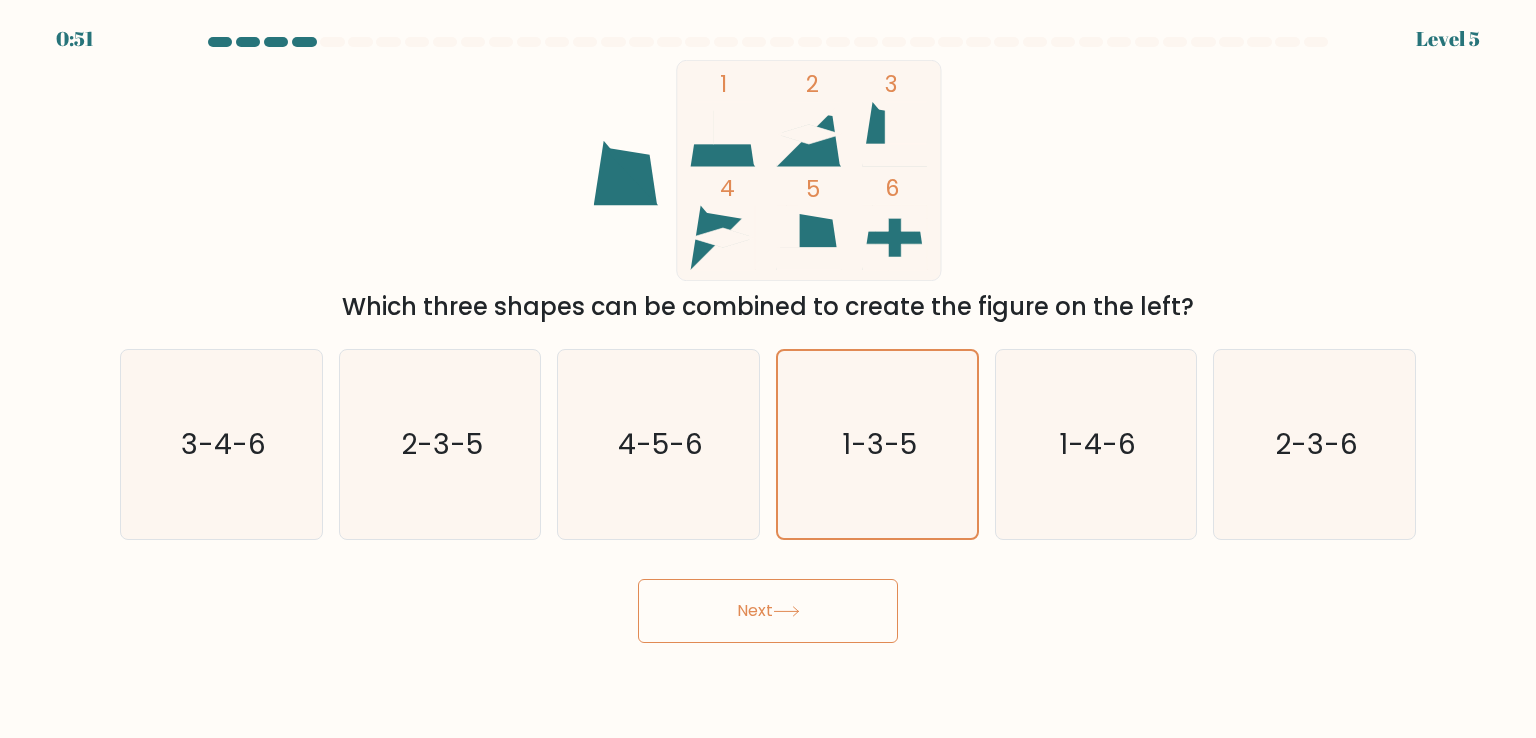 click on "Next" at bounding box center [768, 611] 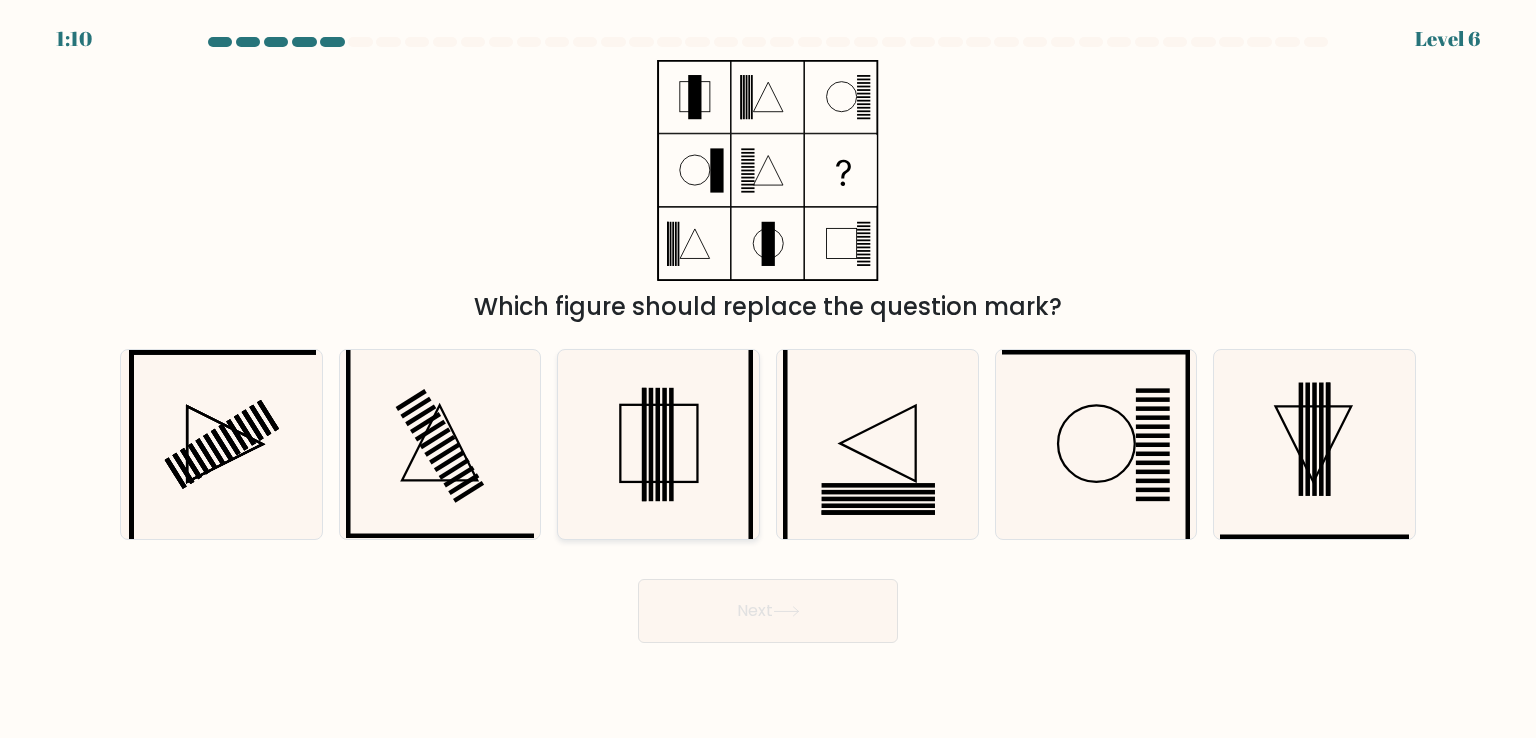 click 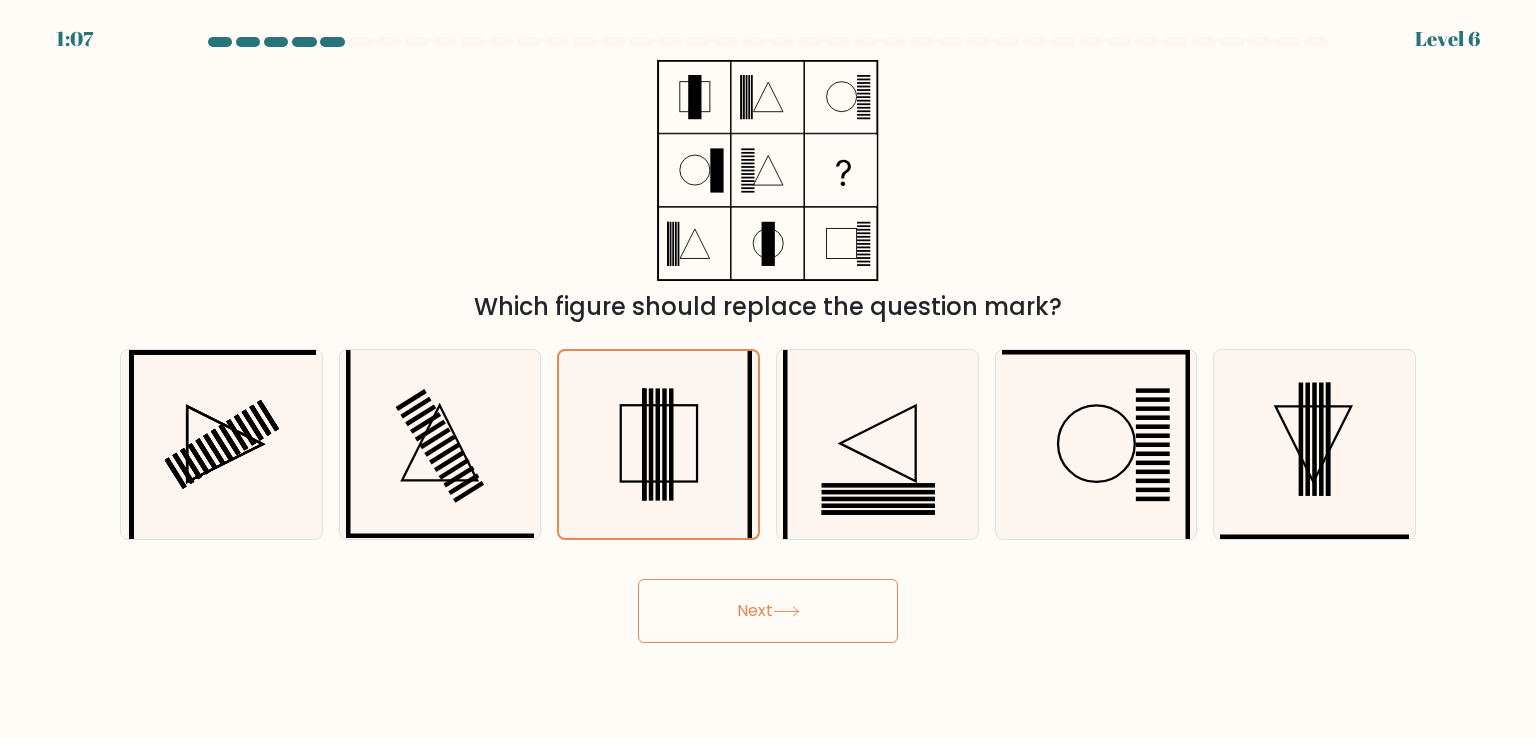 click on "Next" at bounding box center (768, 611) 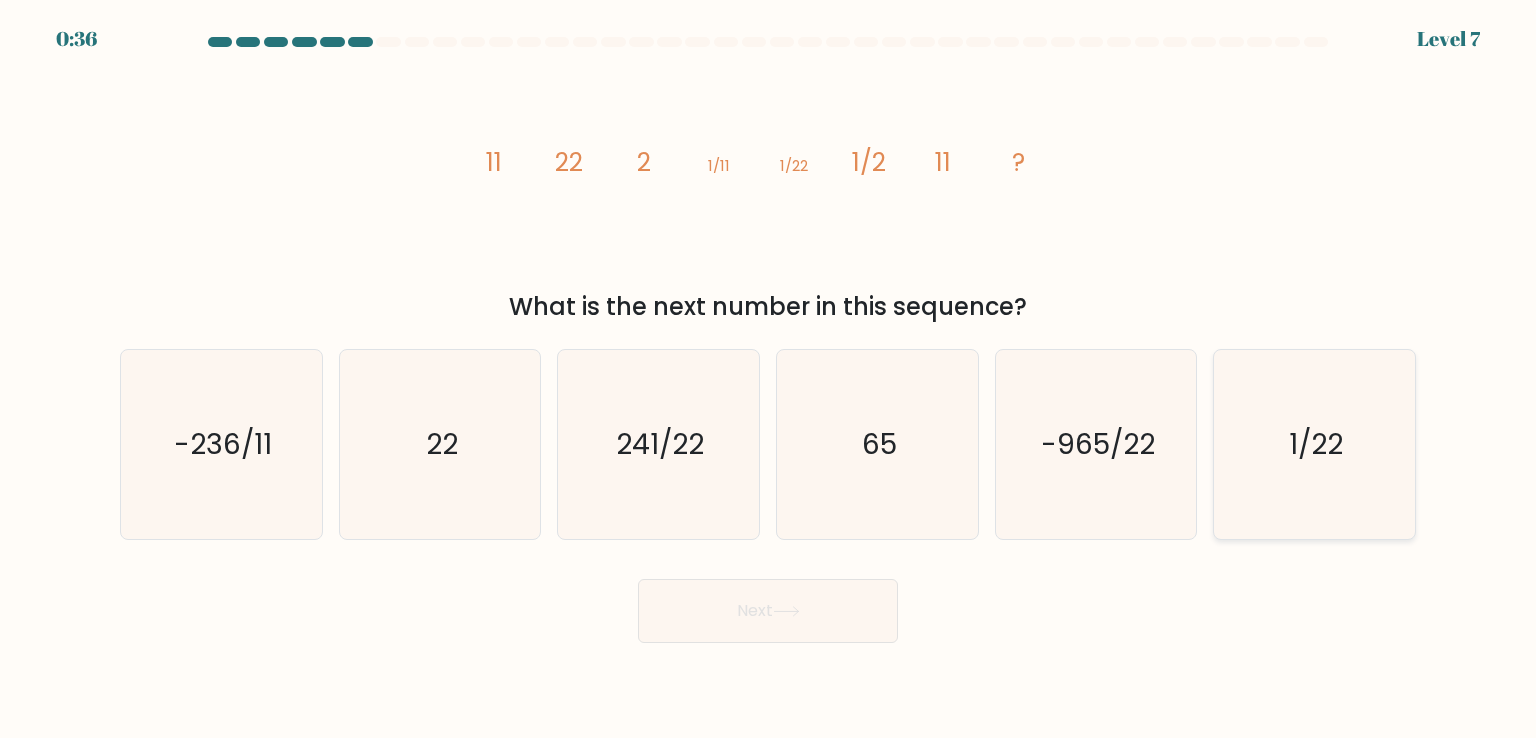 click on "1/22" 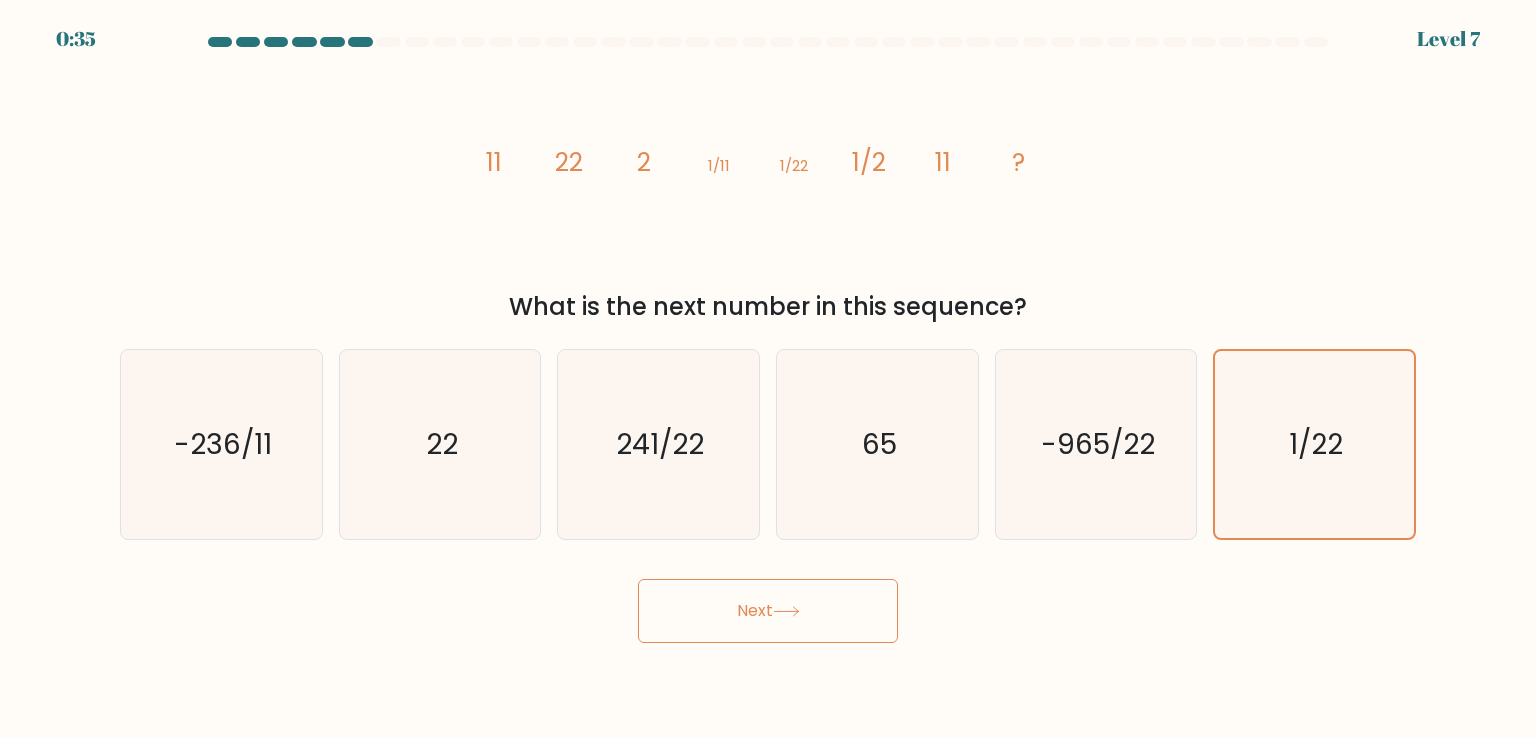 click on "0:35
Level 7" at bounding box center (768, 369) 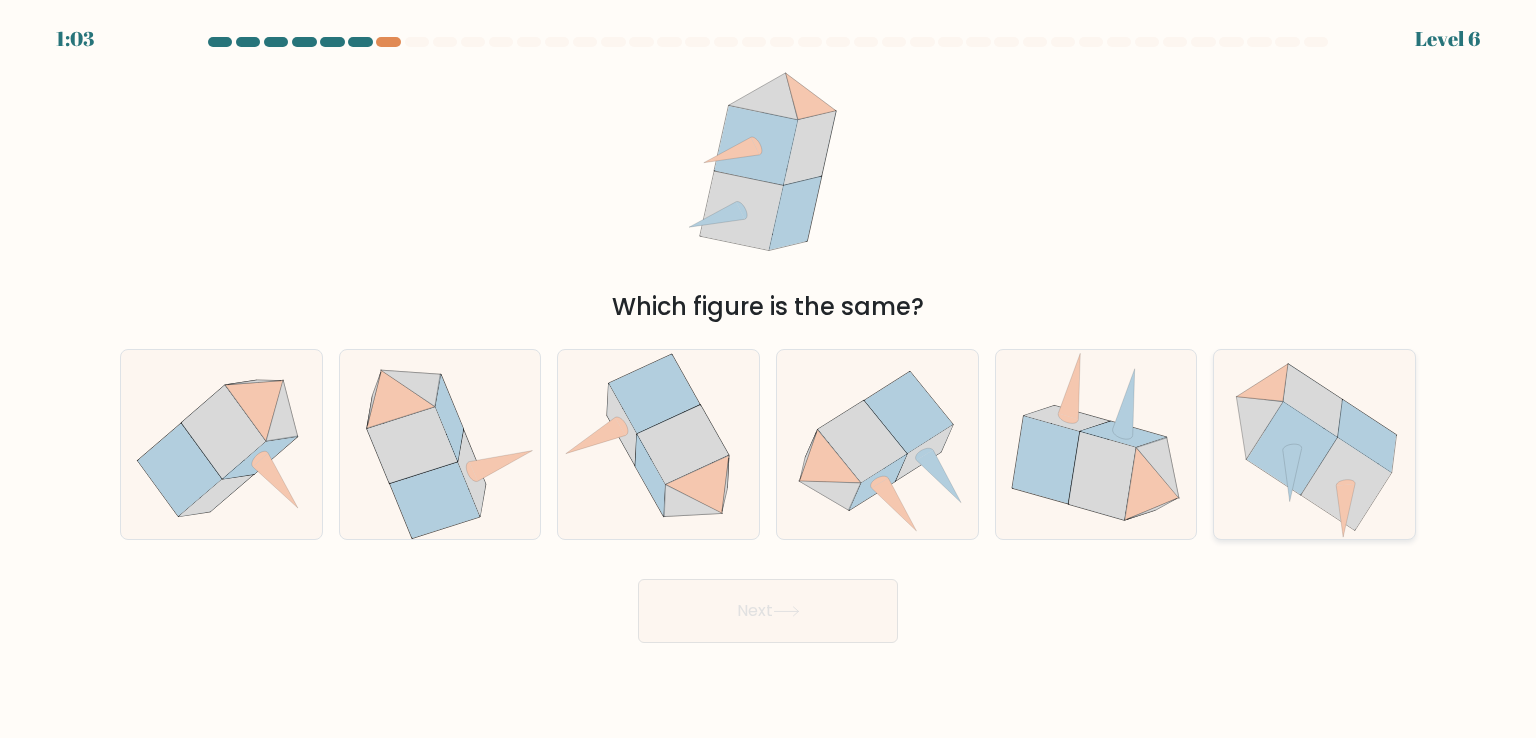 click 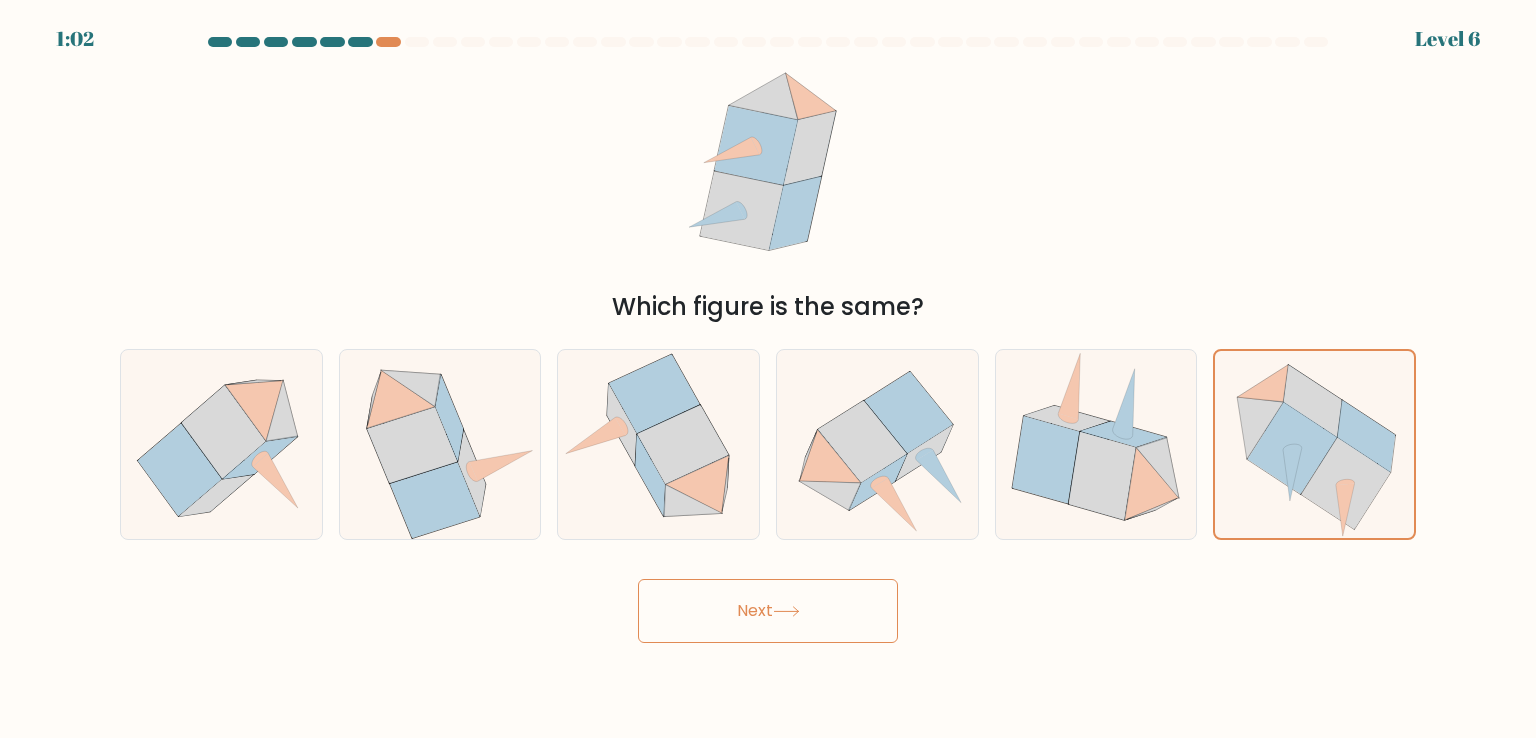 click on "Next" at bounding box center (768, 611) 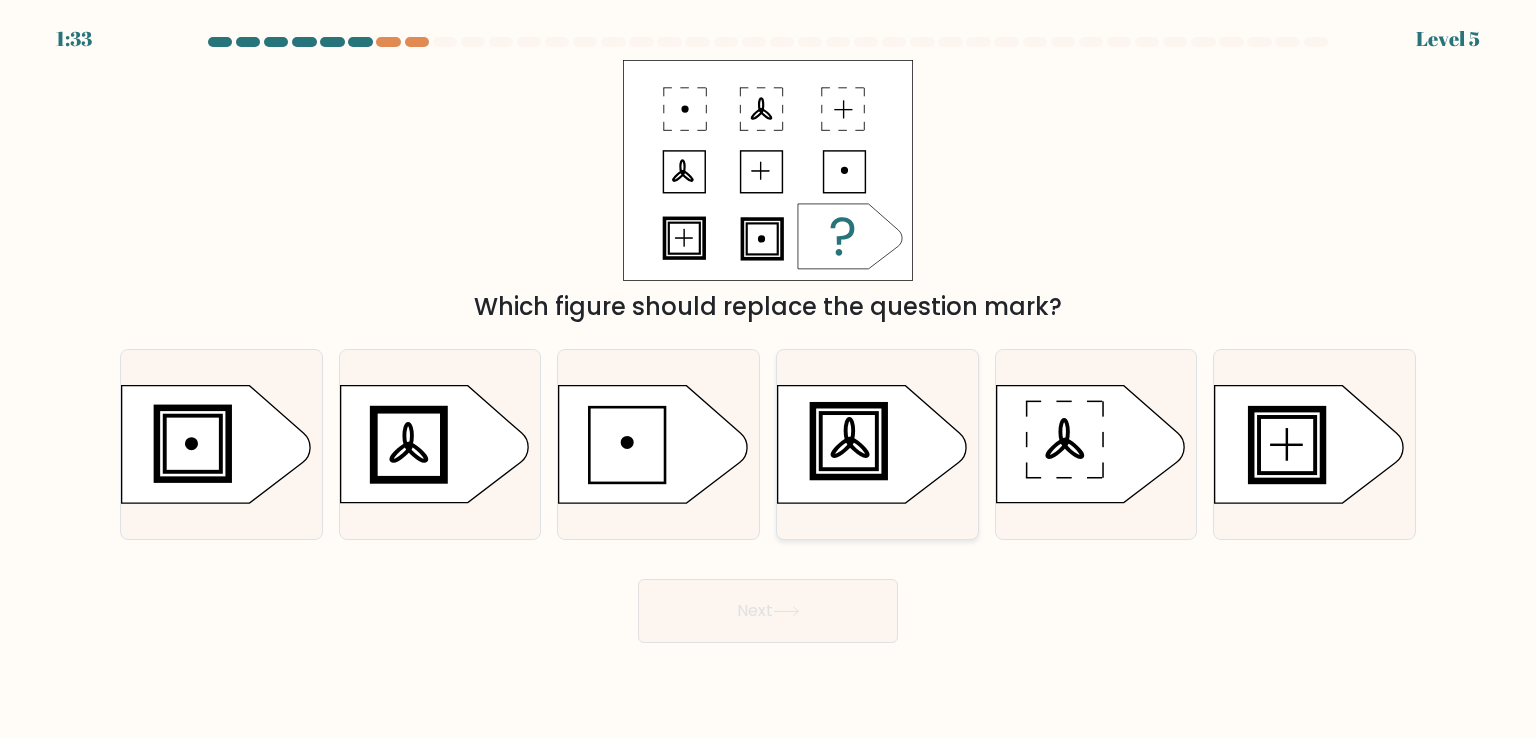 click 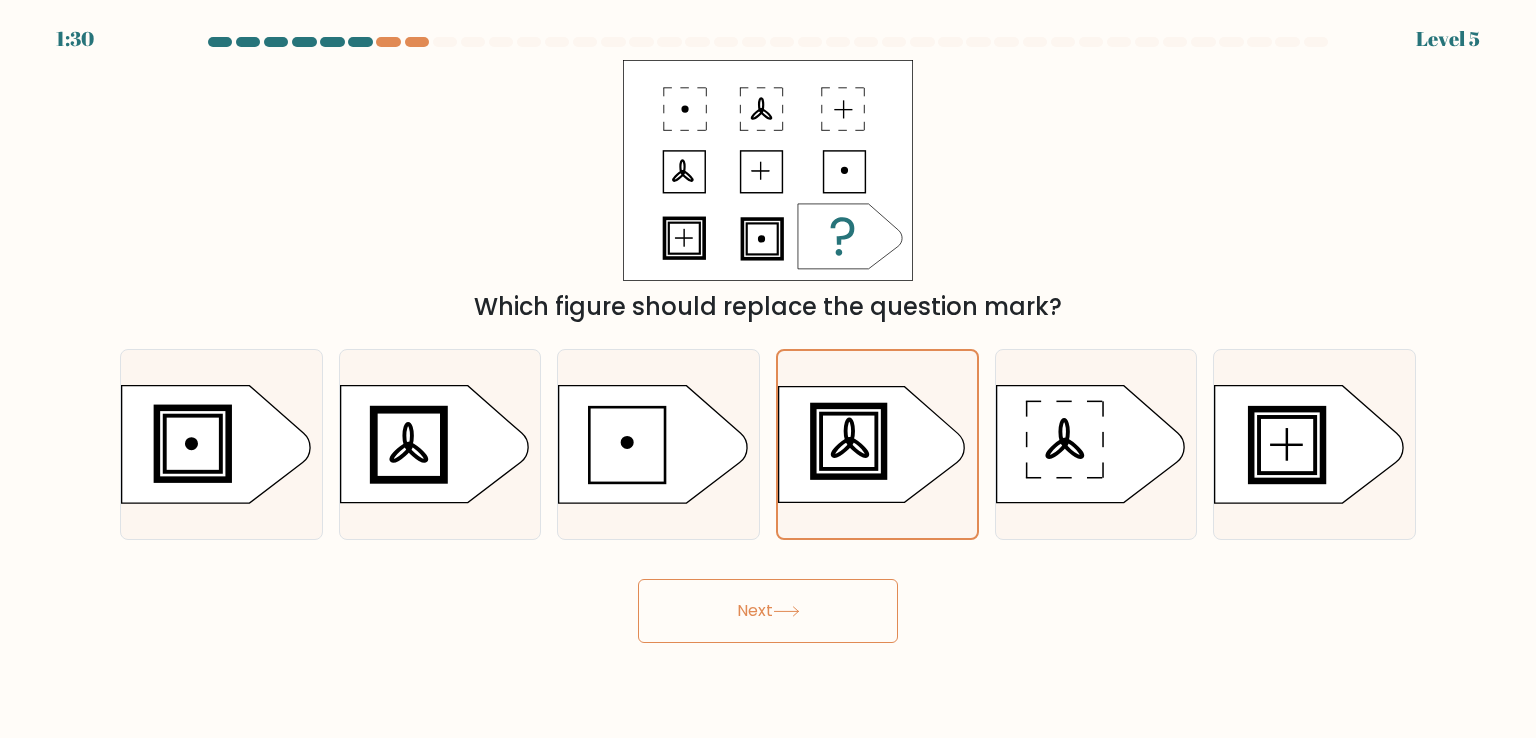 click on "Next" at bounding box center (768, 611) 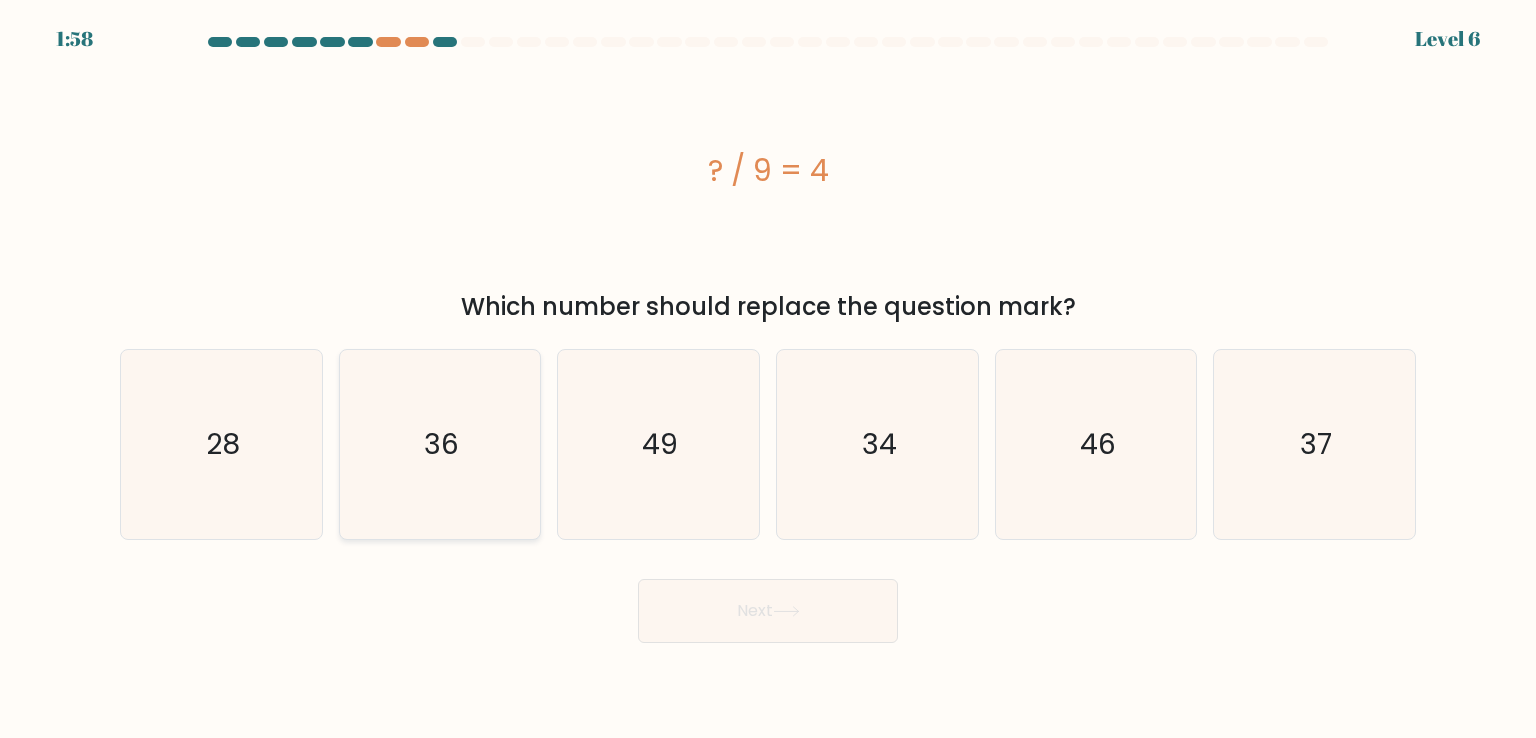 click on "36" 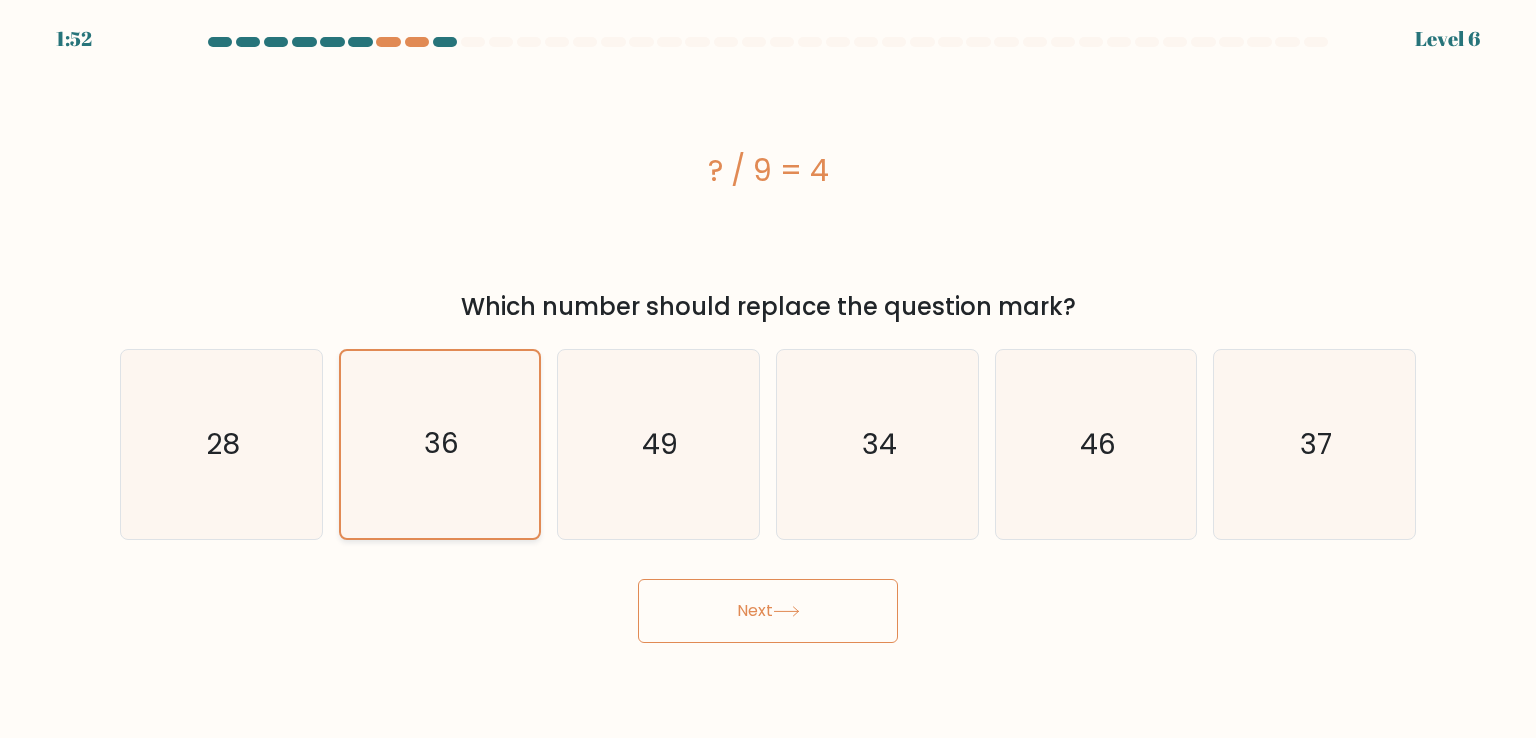 click on "36" 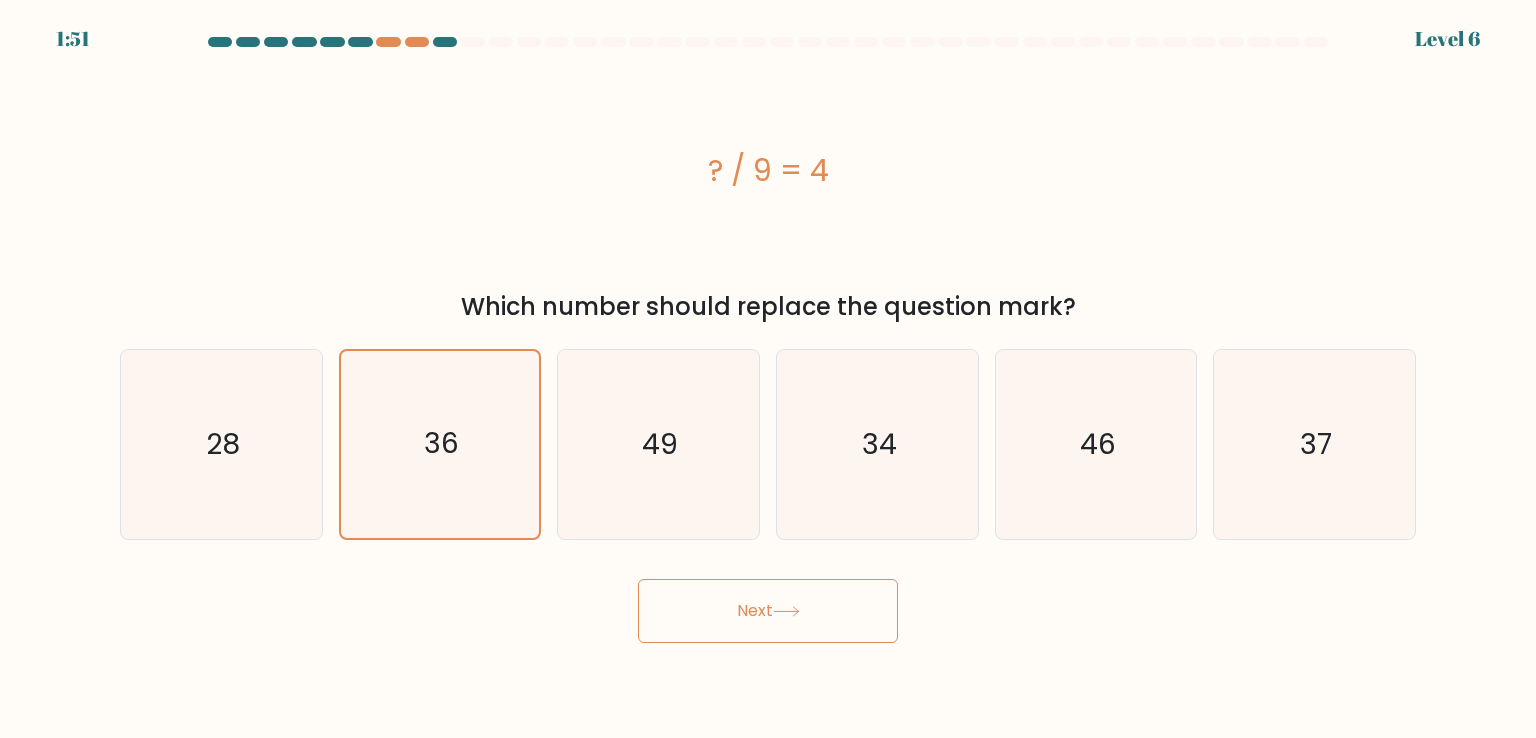 click on "Next" at bounding box center (768, 611) 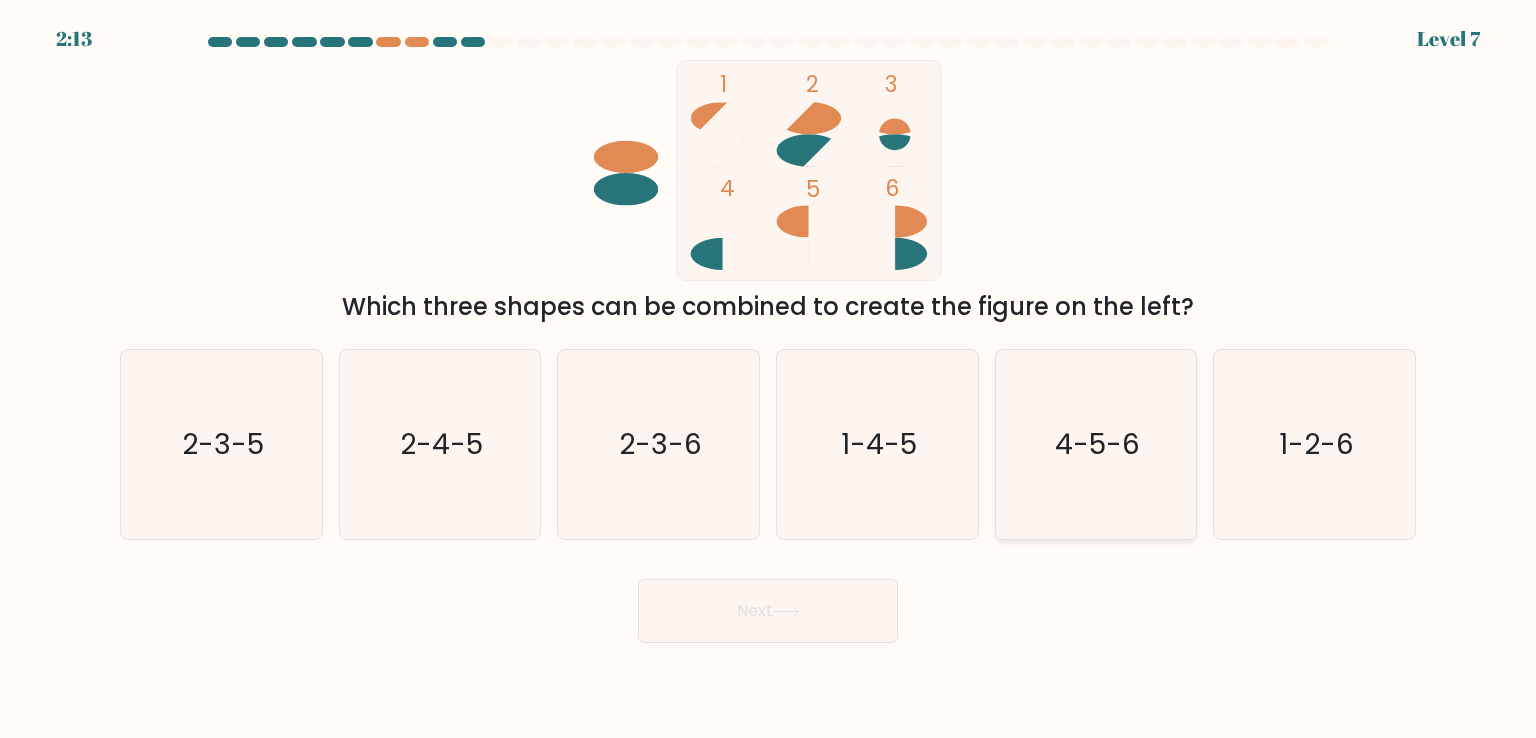 click on "4-5-6" 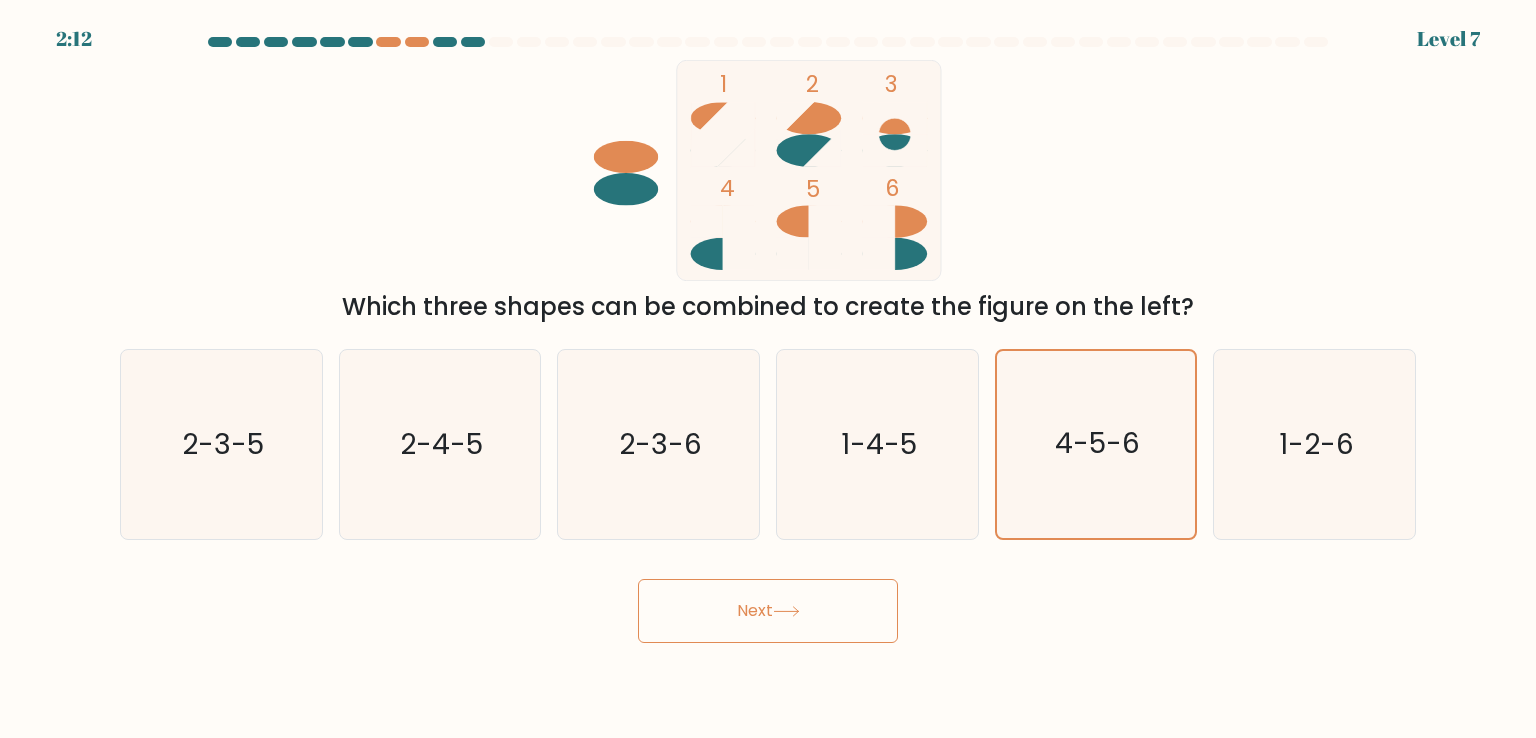 click on "Next" at bounding box center [768, 611] 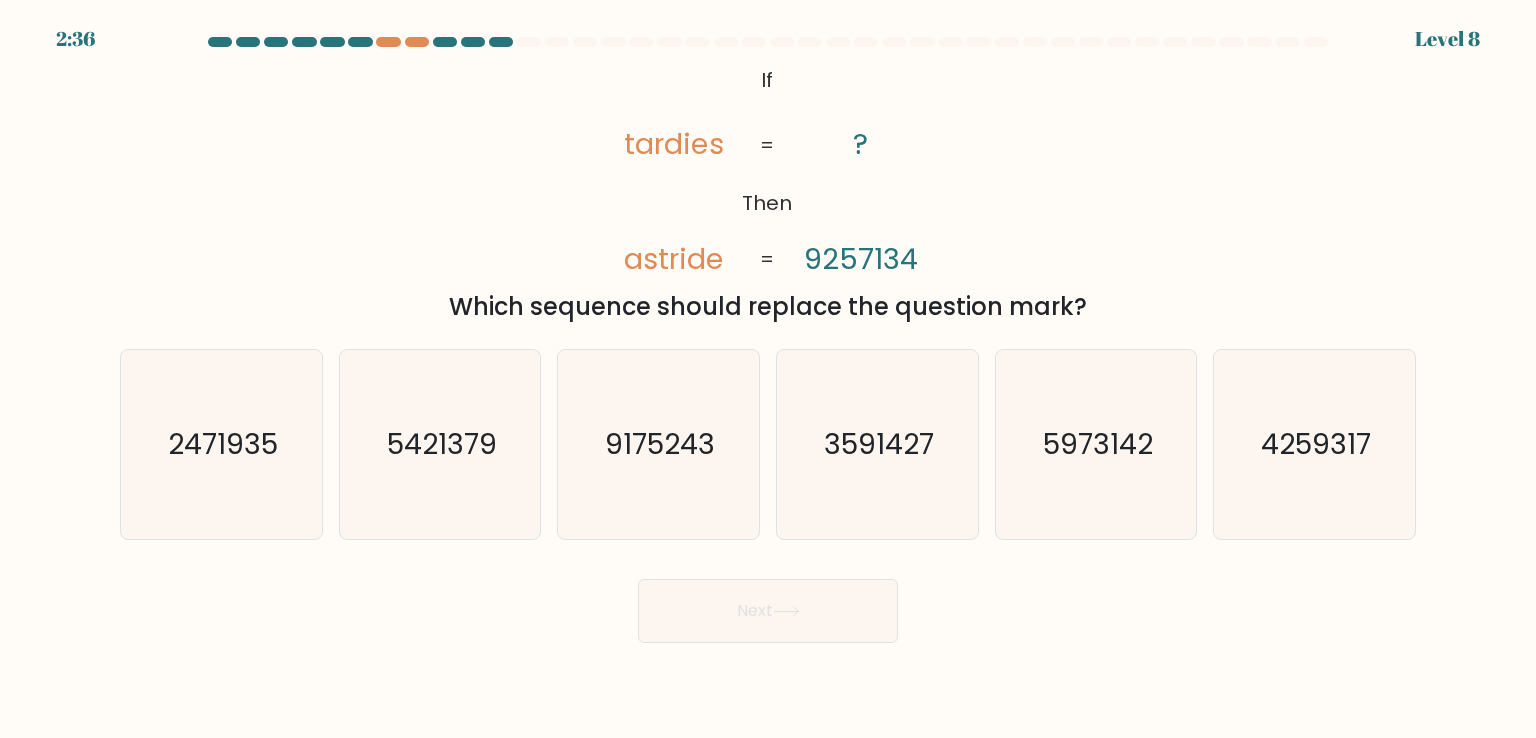 type 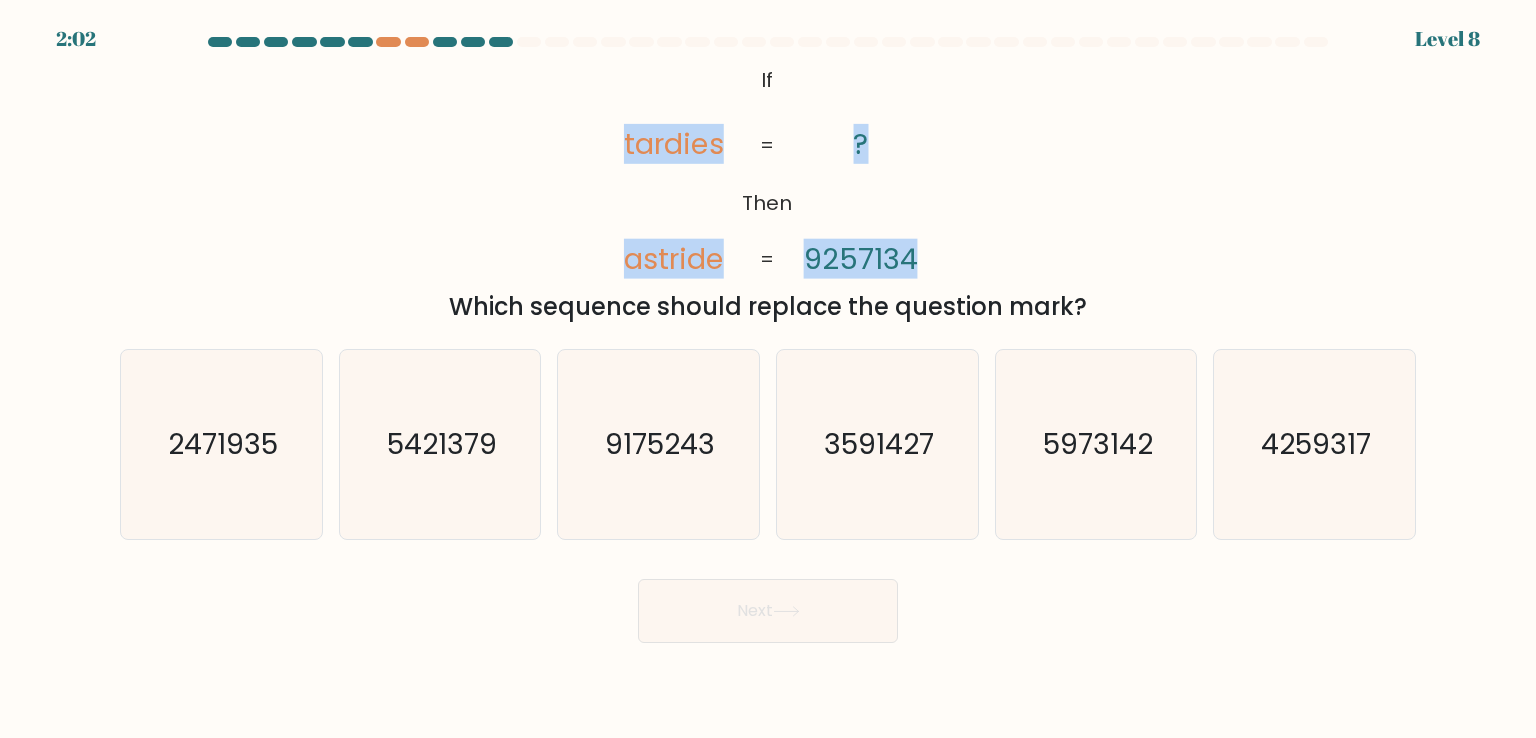 drag, startPoint x: 611, startPoint y: 134, endPoint x: 927, endPoint y: 235, distance: 331.7484 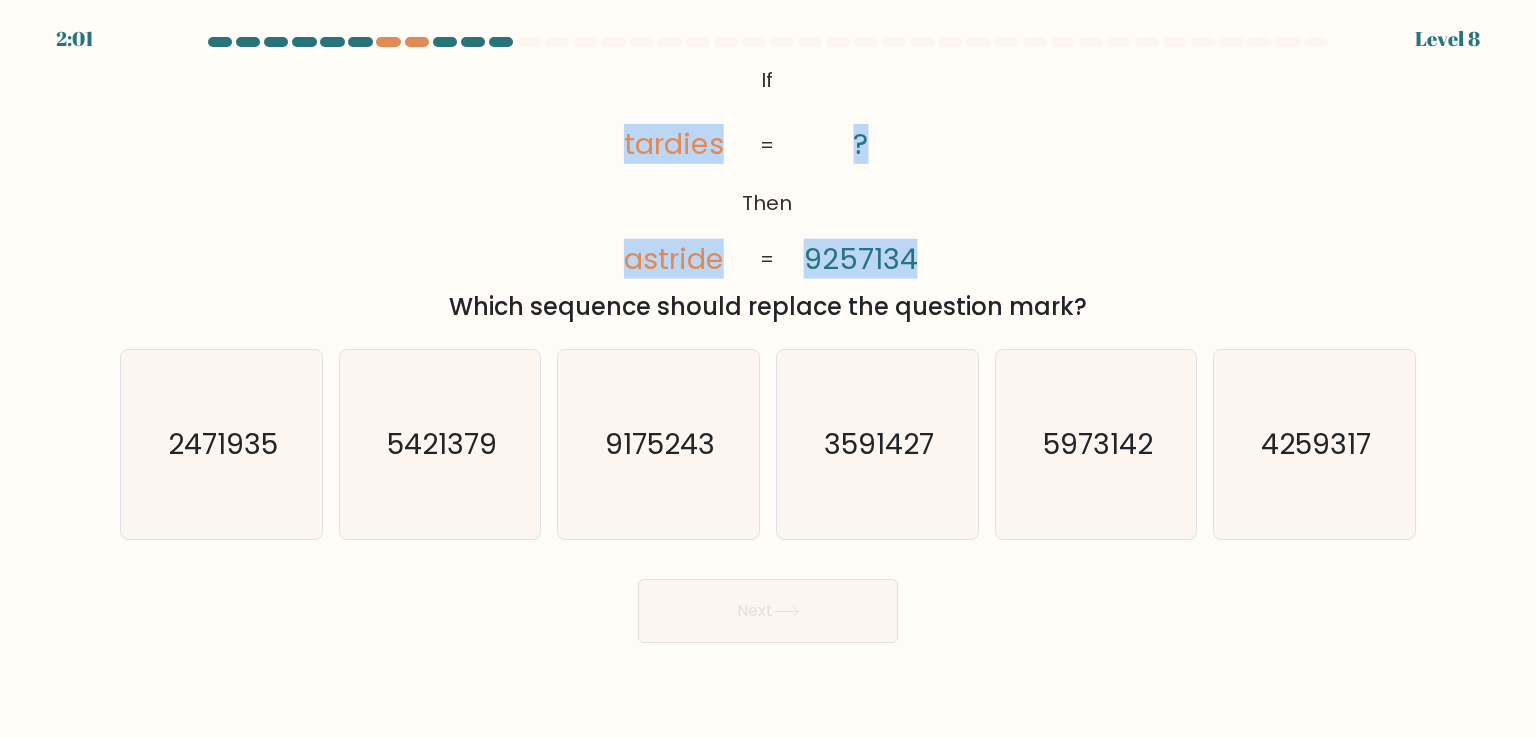 copy on "tardies       astride       ?       9257134" 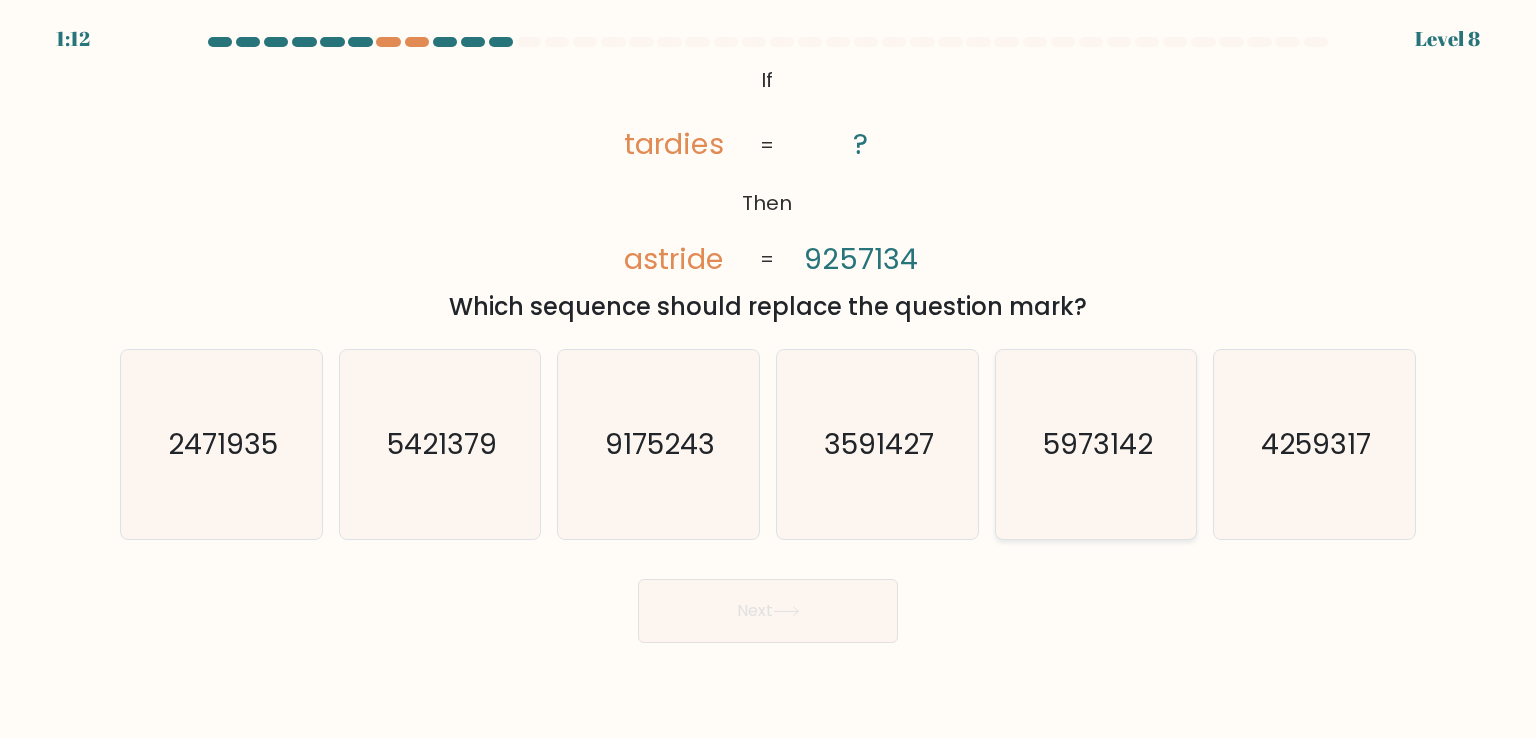 click on "5973142" 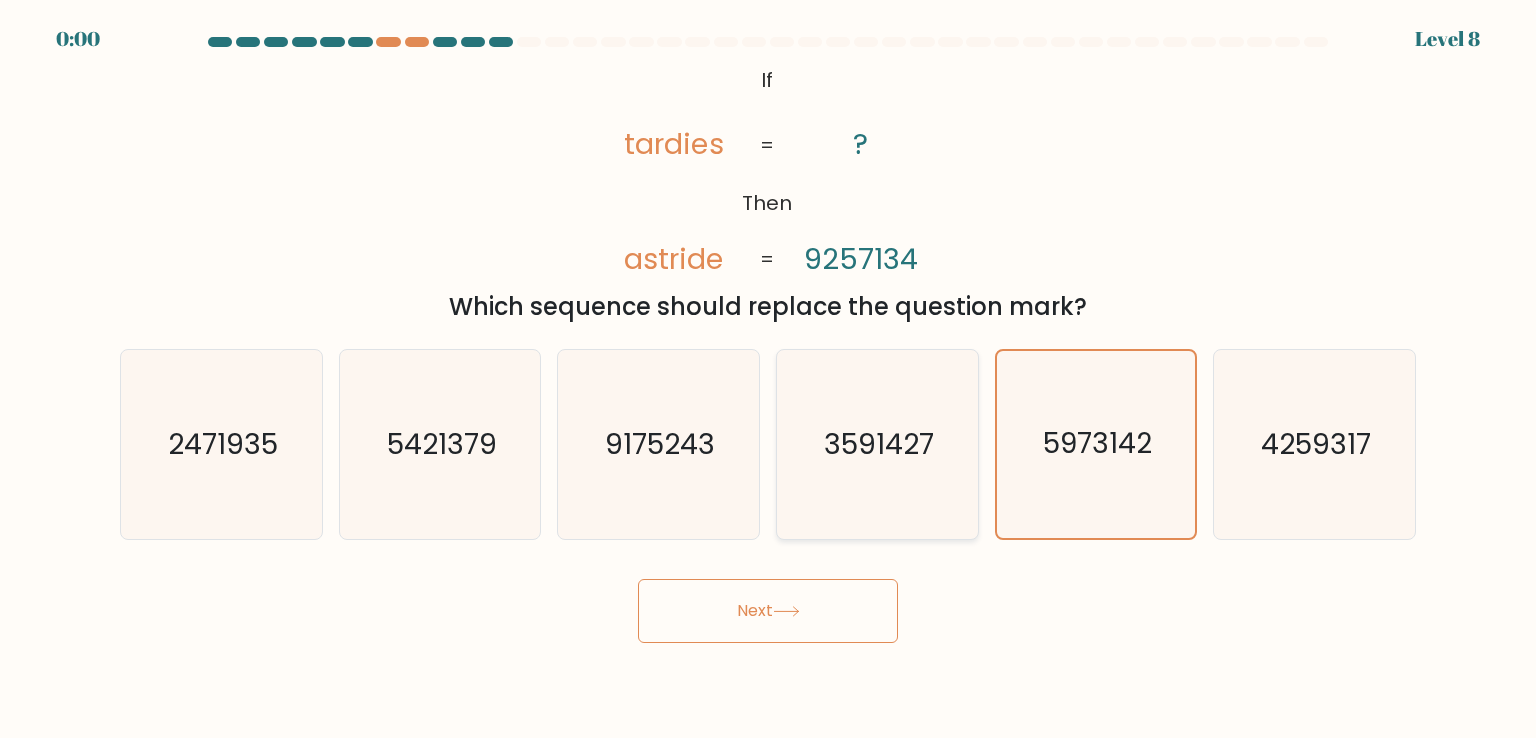 drag, startPoint x: 796, startPoint y: 614, endPoint x: 969, endPoint y: 441, distance: 244.65895 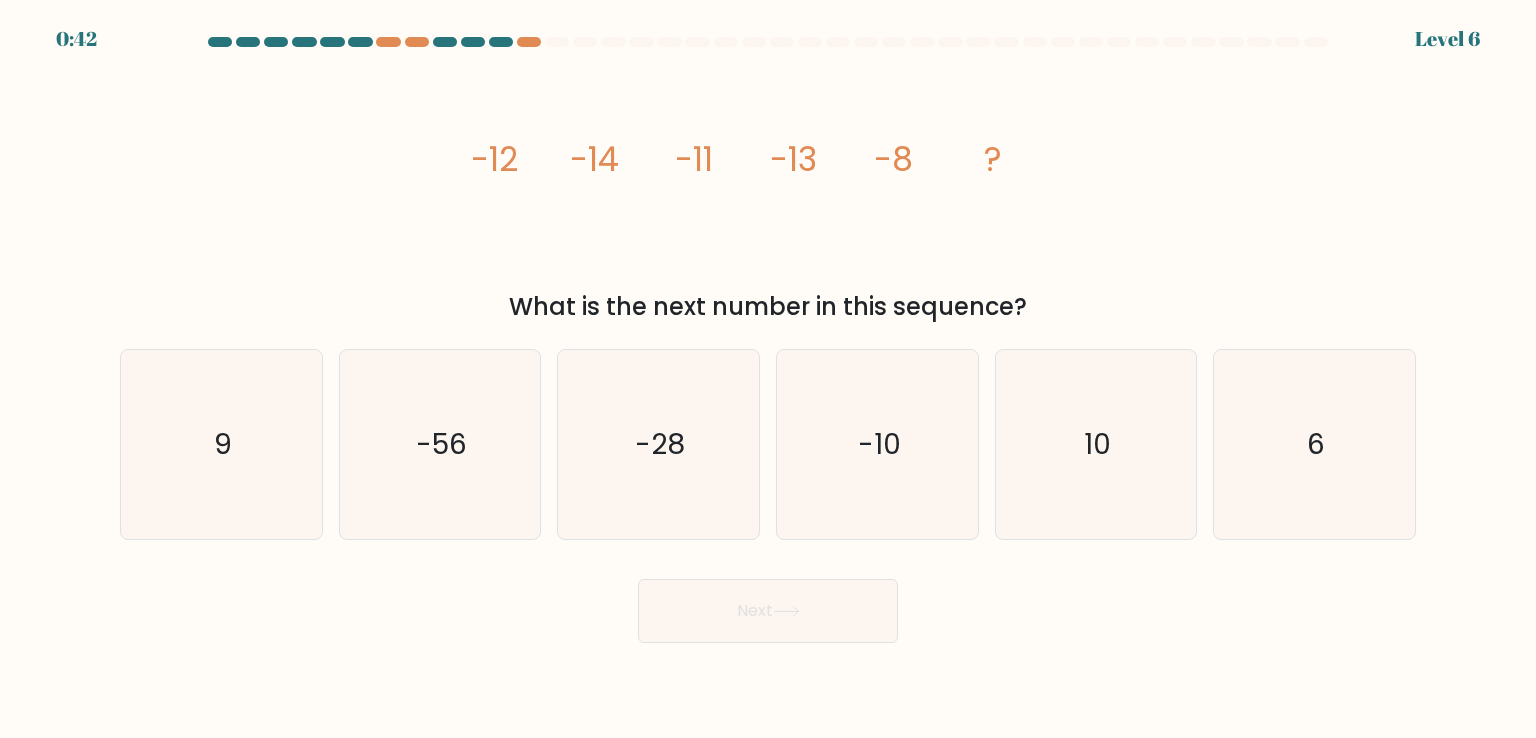 scroll, scrollTop: 0, scrollLeft: 0, axis: both 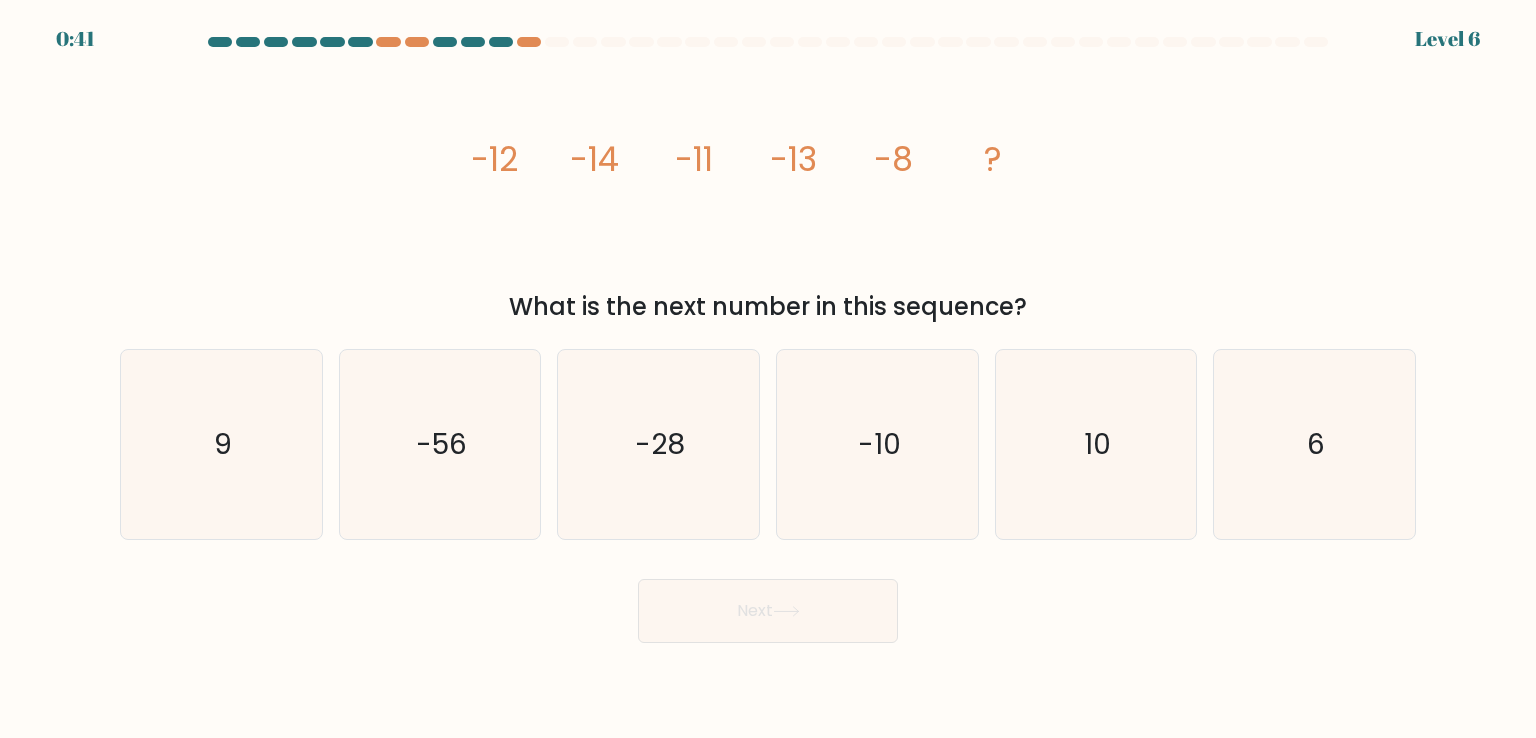 click on "0:41
Level 6" at bounding box center [768, 369] 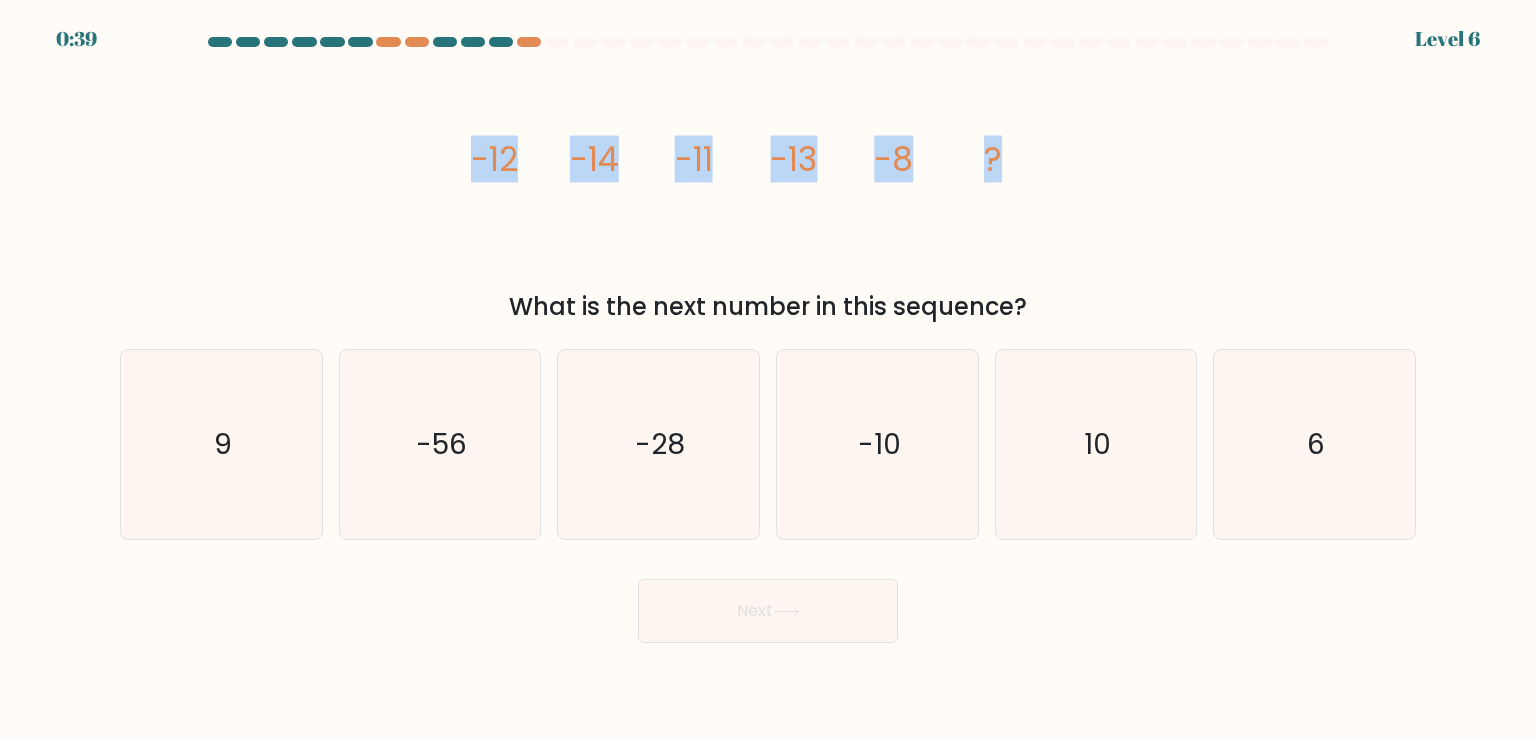 drag, startPoint x: 640, startPoint y: 144, endPoint x: 1050, endPoint y: 149, distance: 410.0305 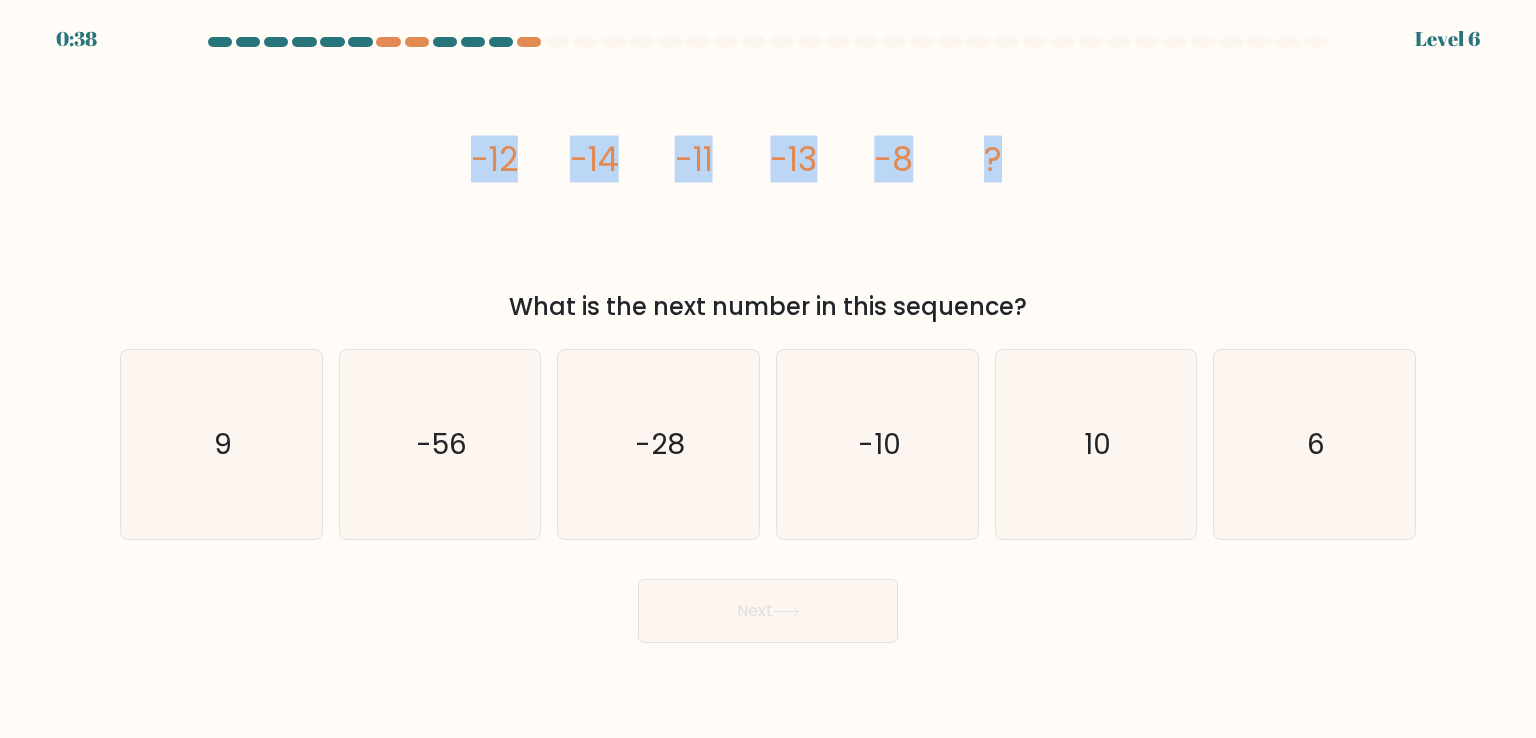copy on "-12
-14
-11
-13
-8
?" 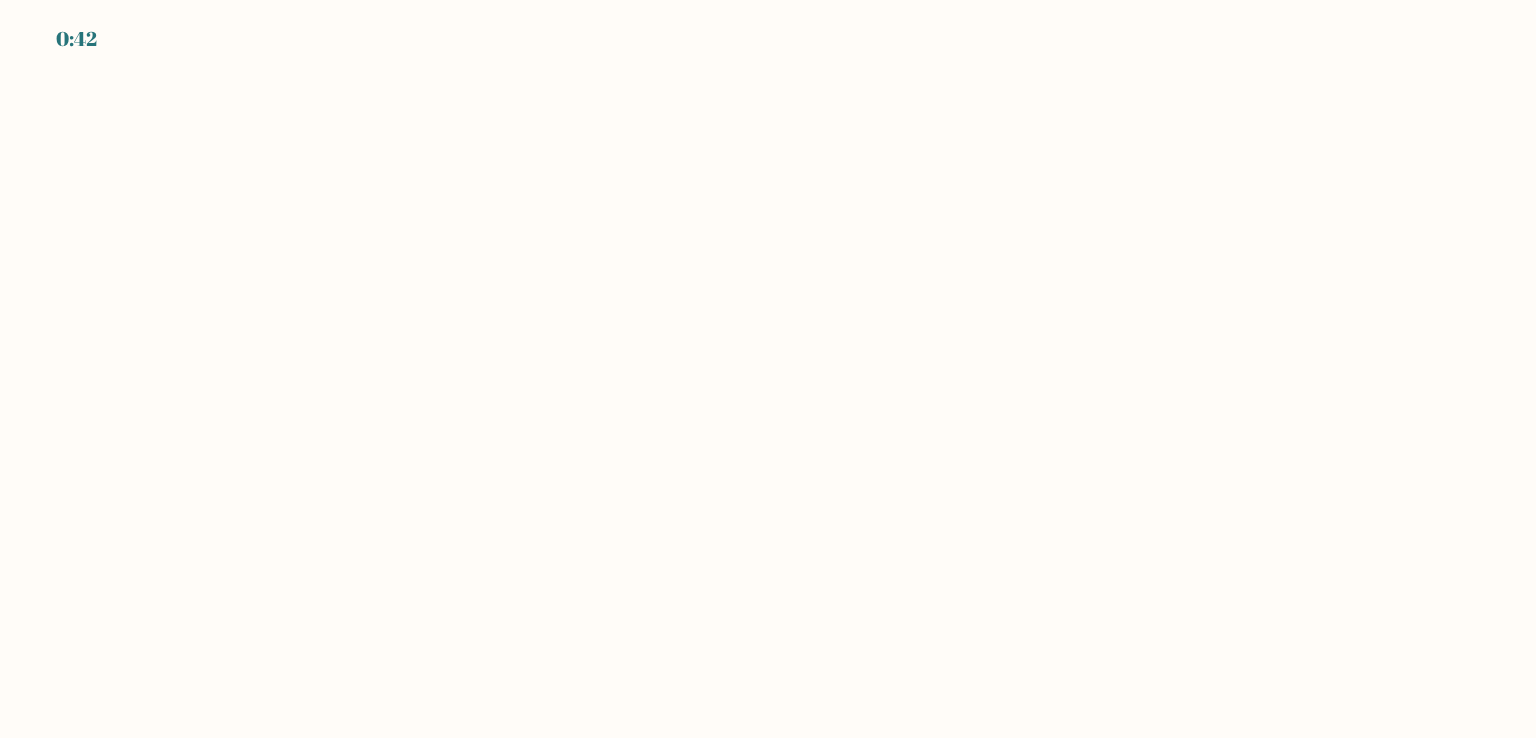 scroll, scrollTop: 0, scrollLeft: 0, axis: both 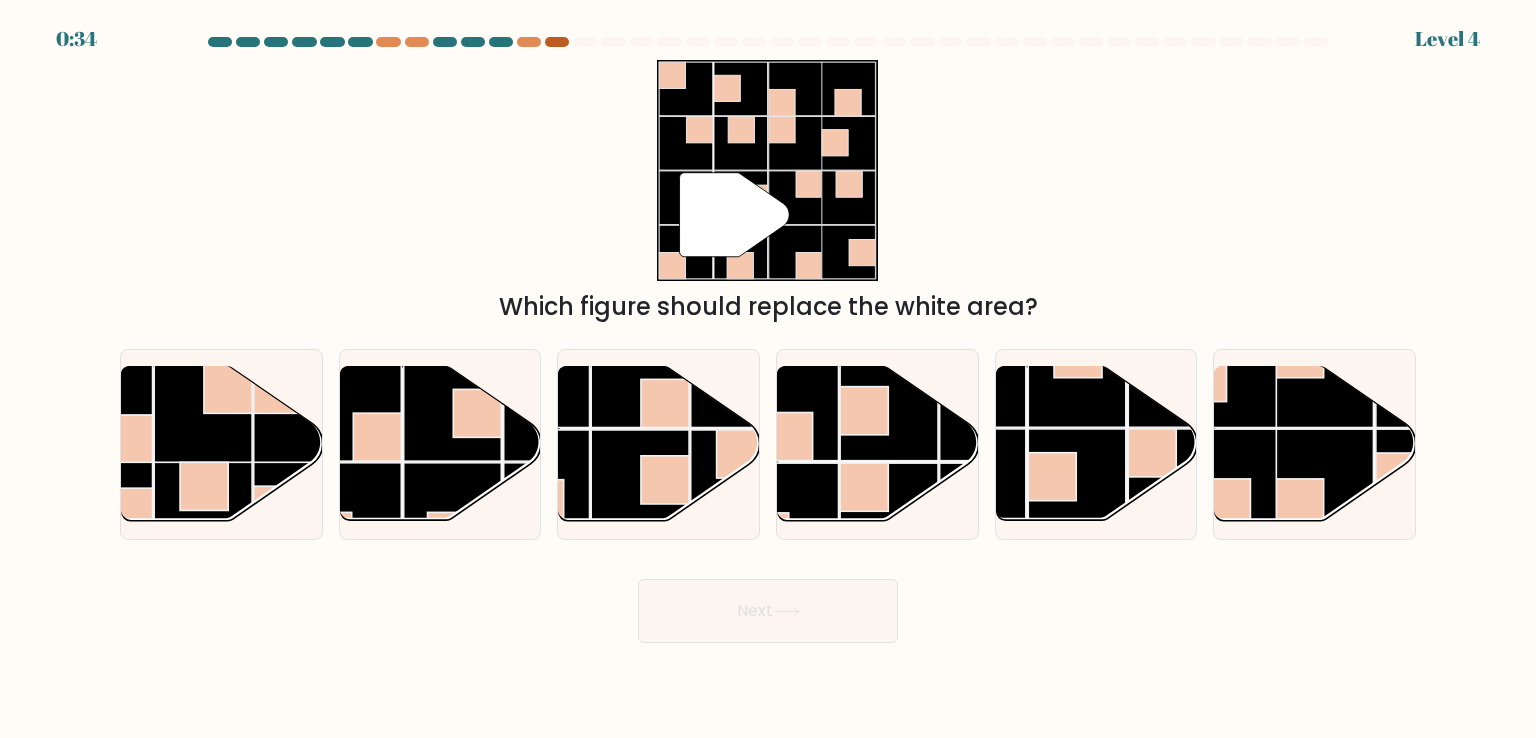 click at bounding box center (557, 42) 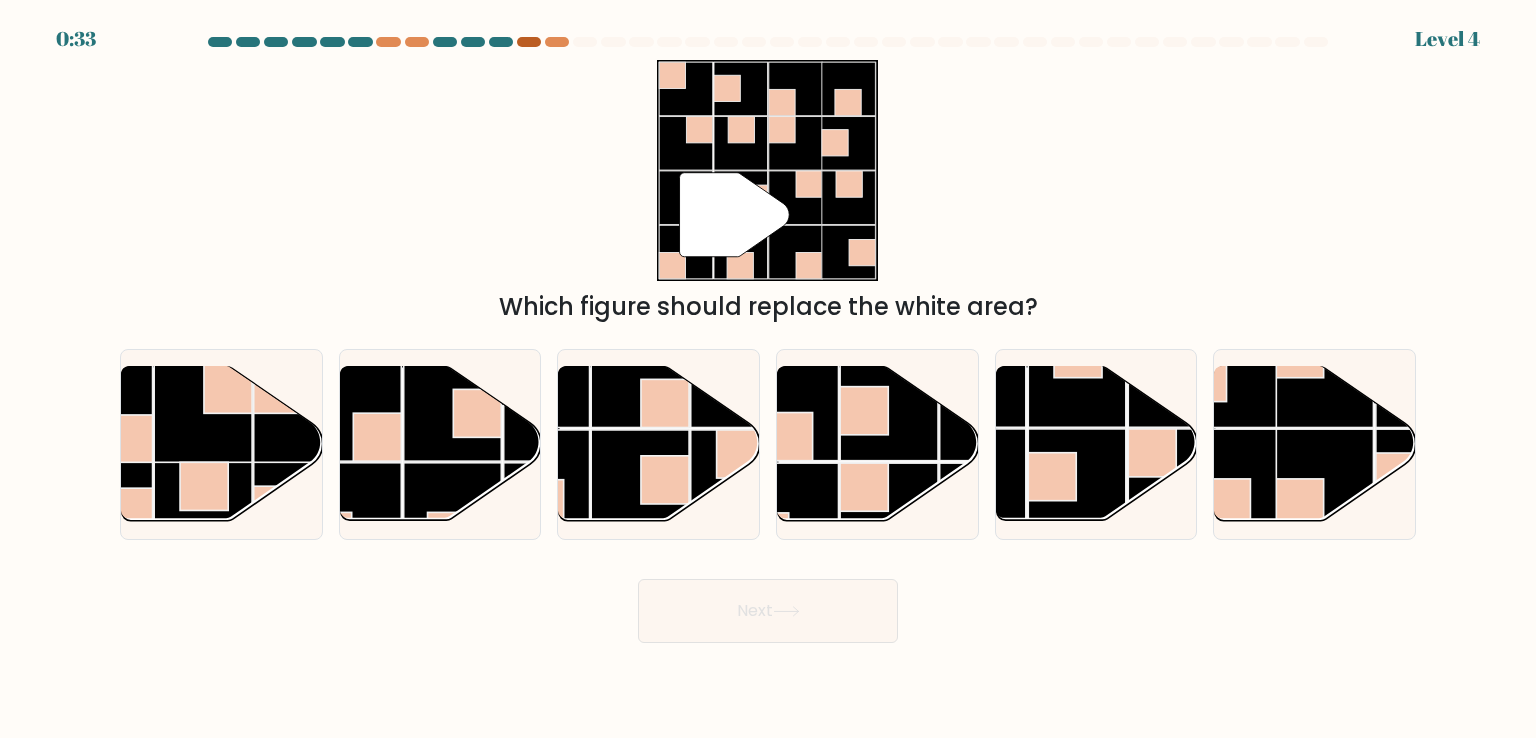 click at bounding box center [529, 42] 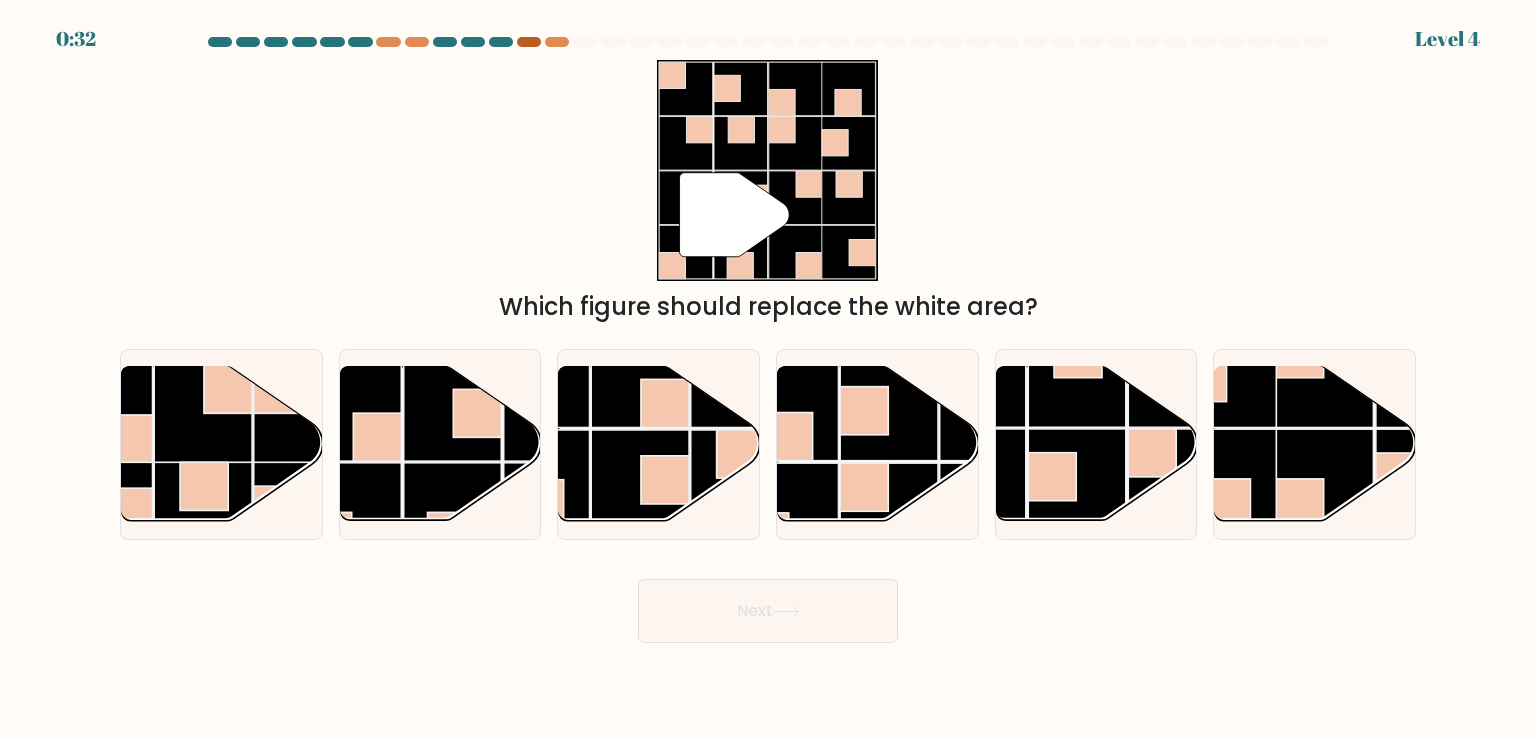 click at bounding box center [529, 42] 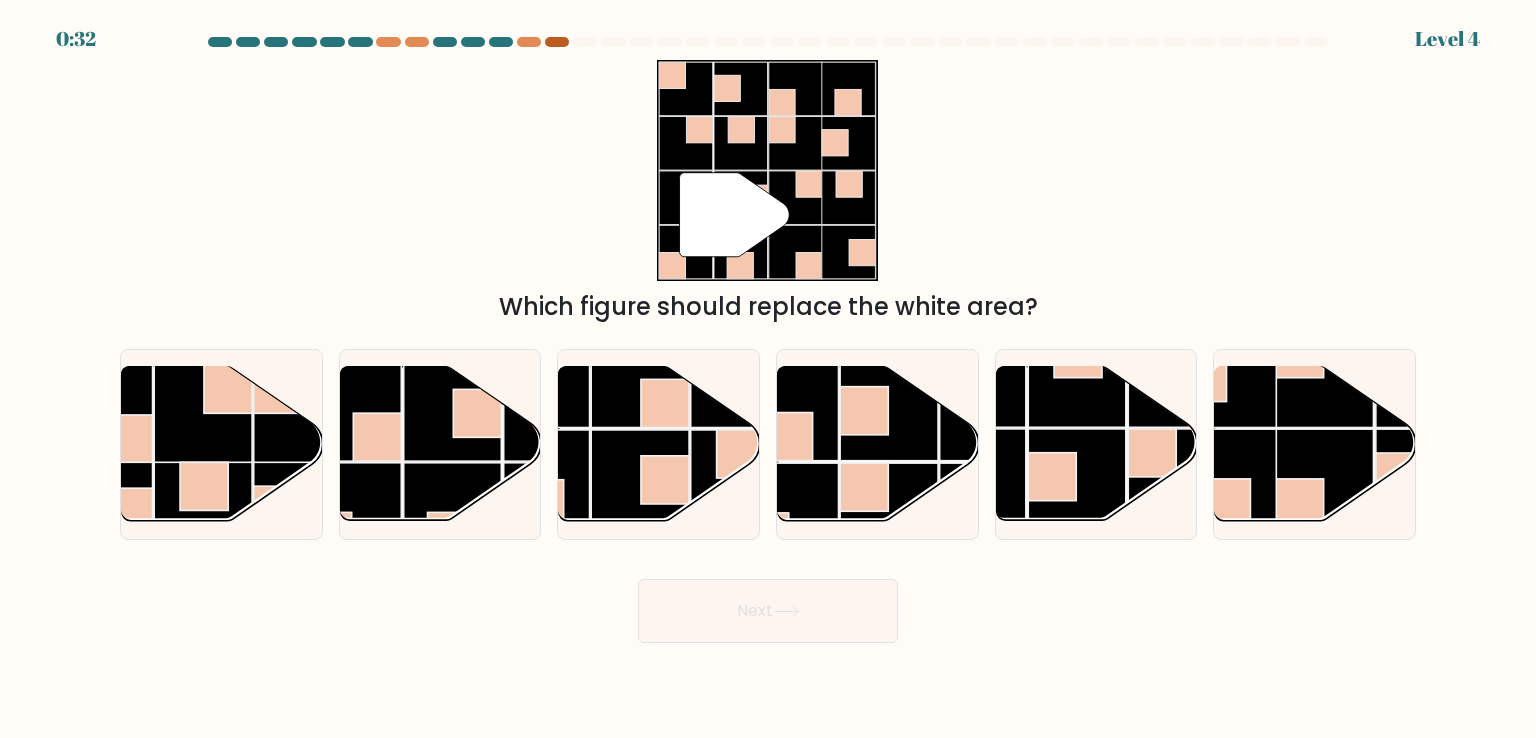 click at bounding box center [557, 42] 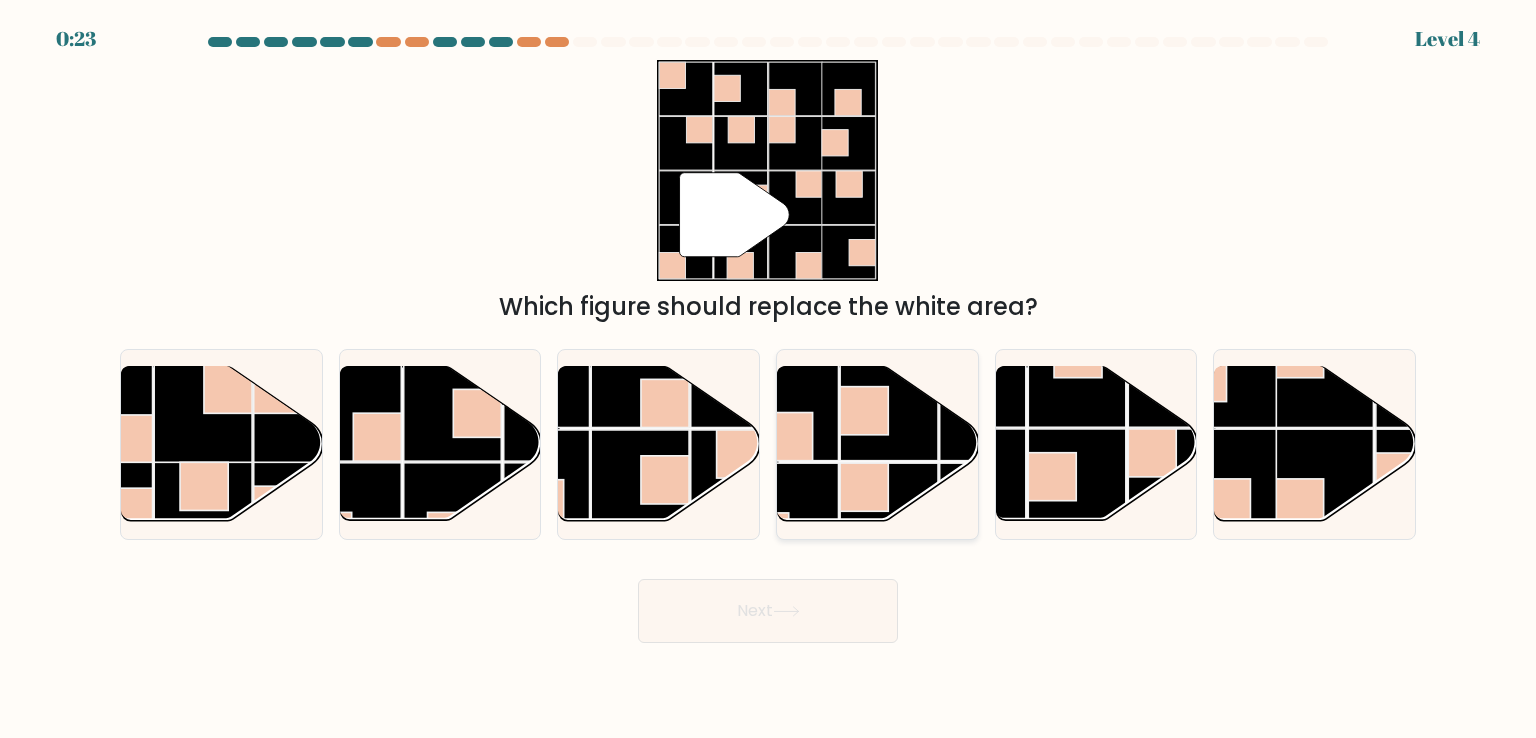 click 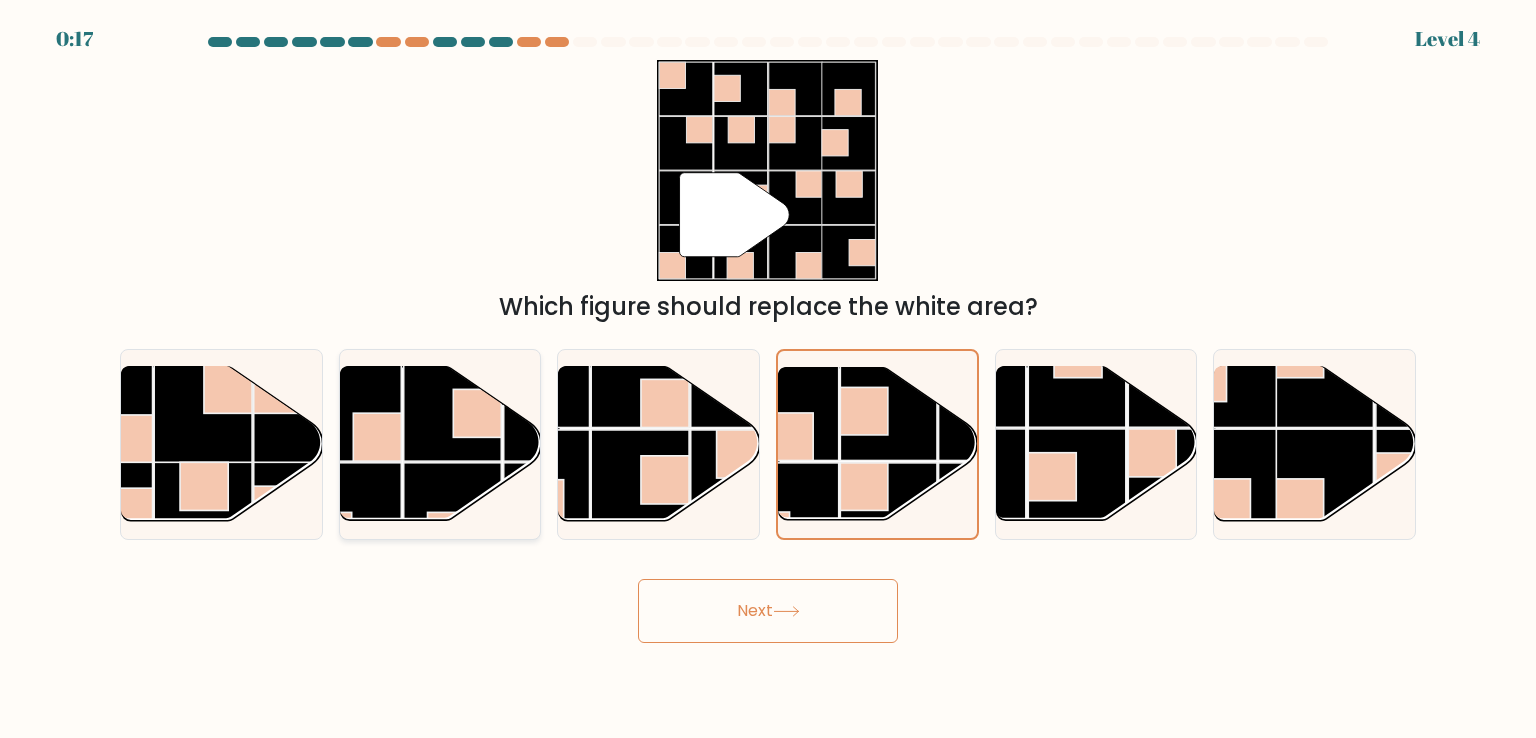 click 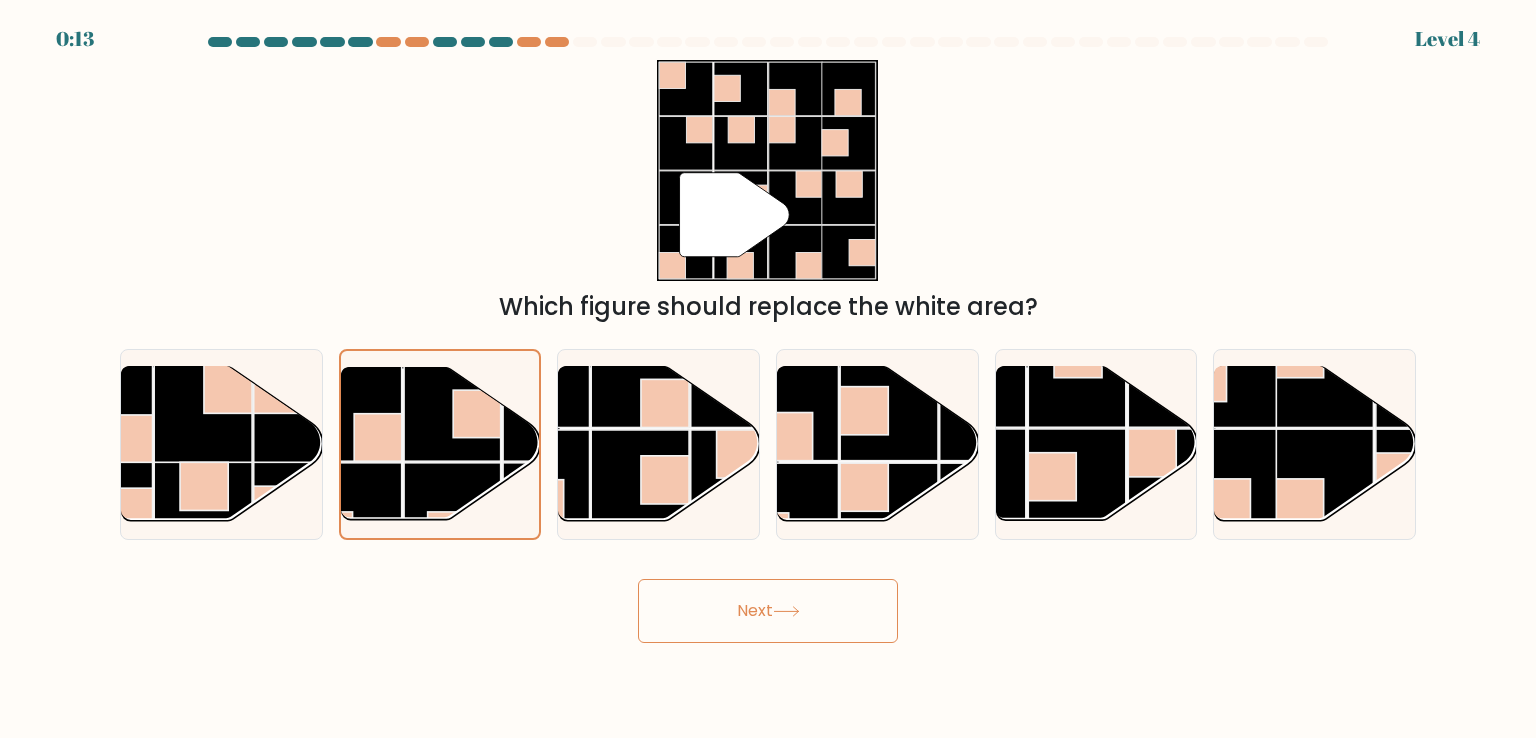 click on "Next" at bounding box center [768, 611] 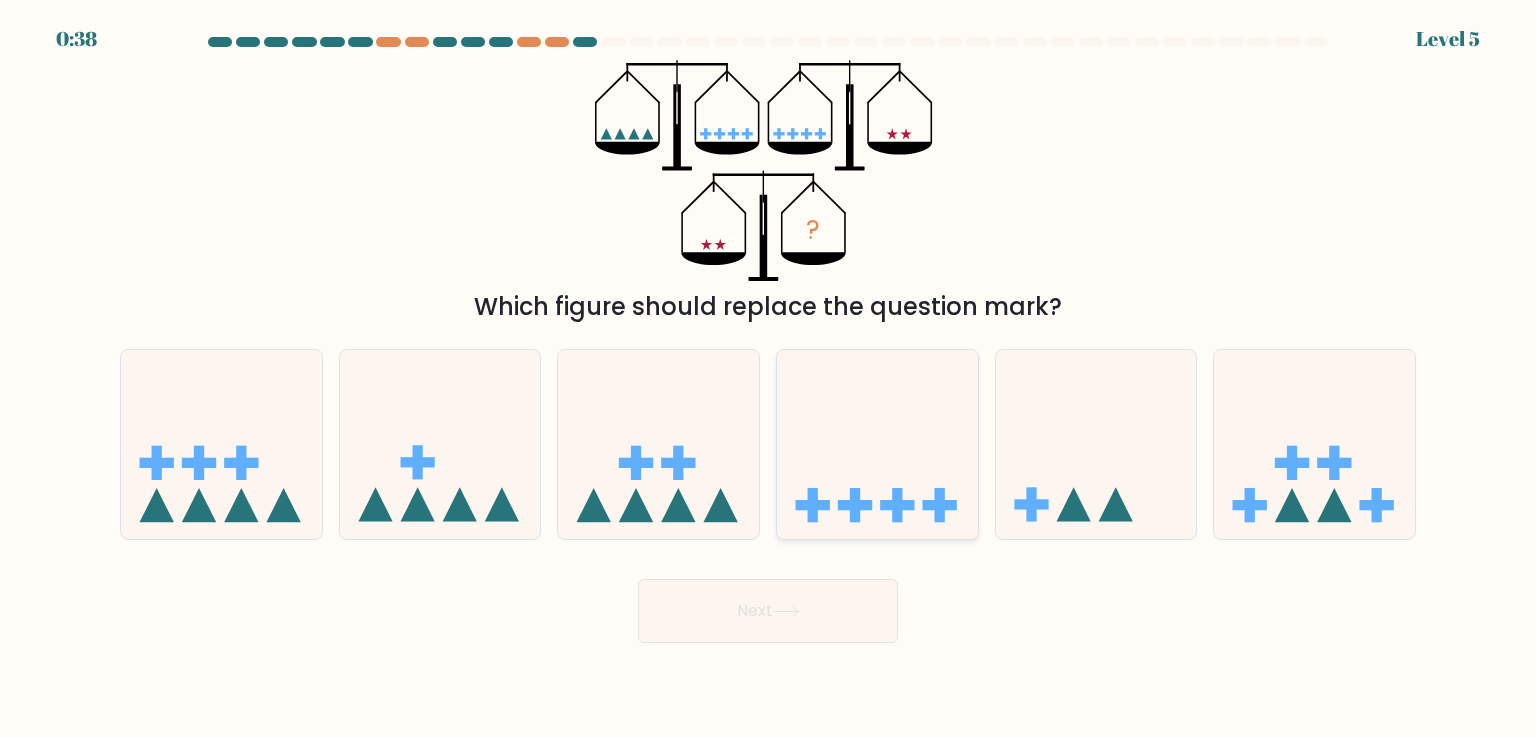 click 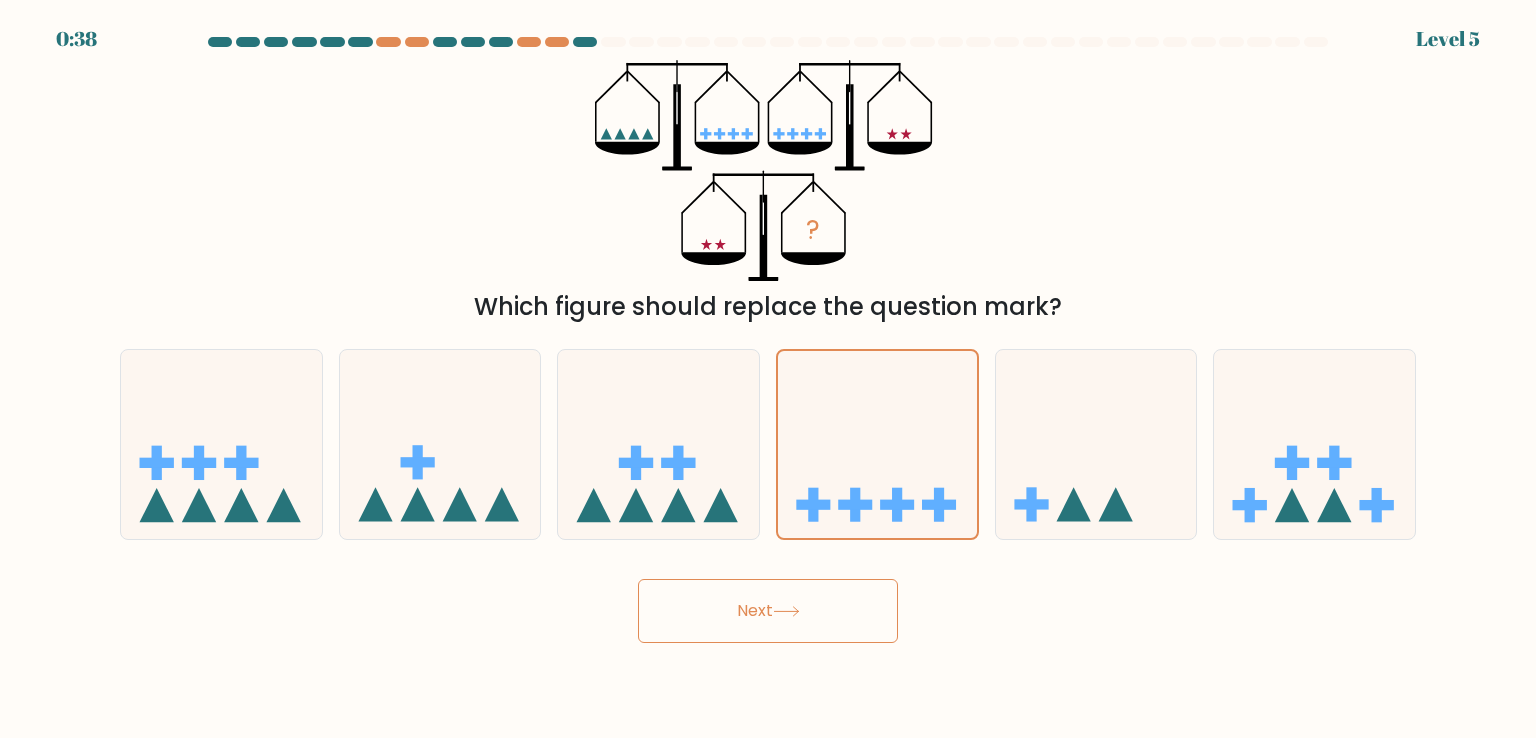 click on "Next" at bounding box center (768, 611) 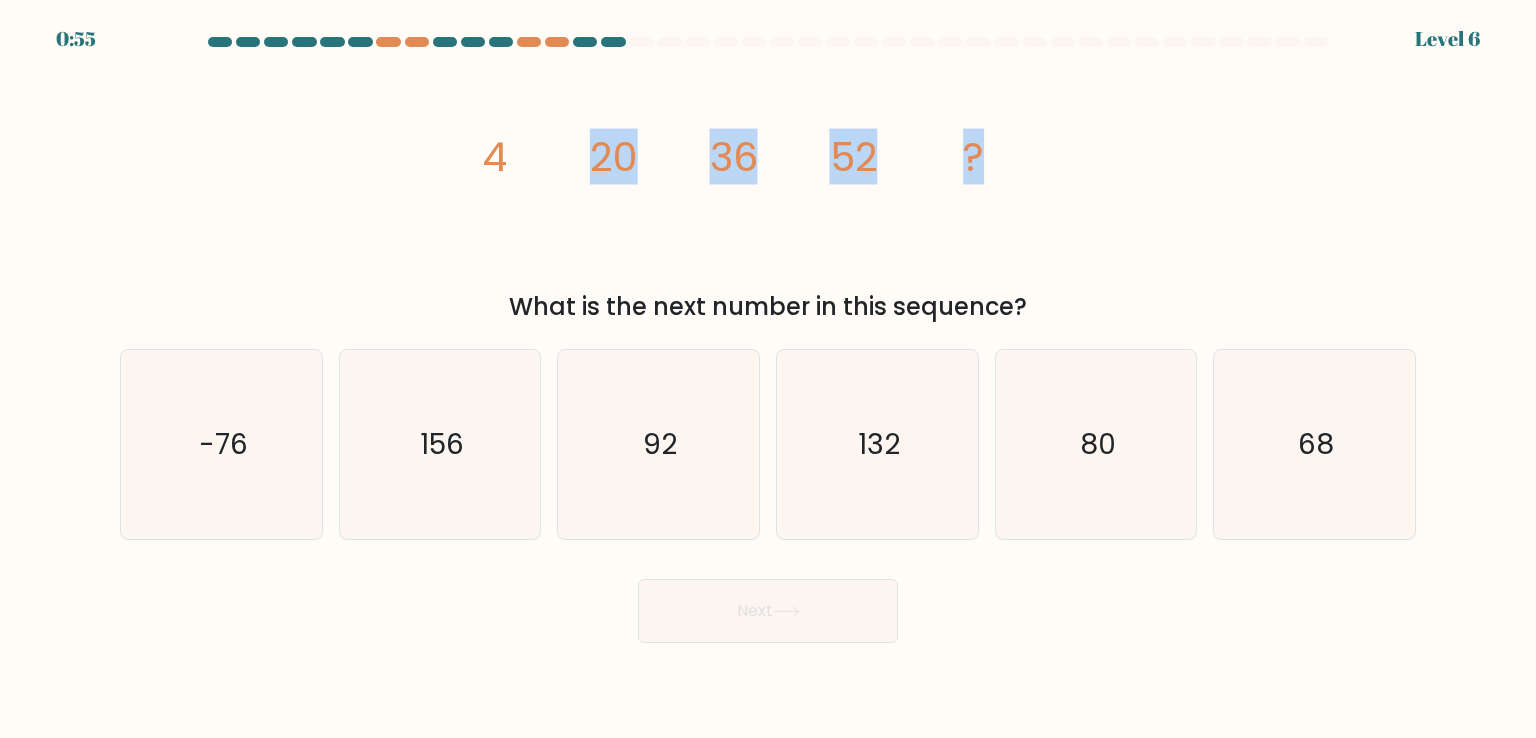 drag, startPoint x: 406, startPoint y: 141, endPoint x: 1124, endPoint y: 165, distance: 718.401 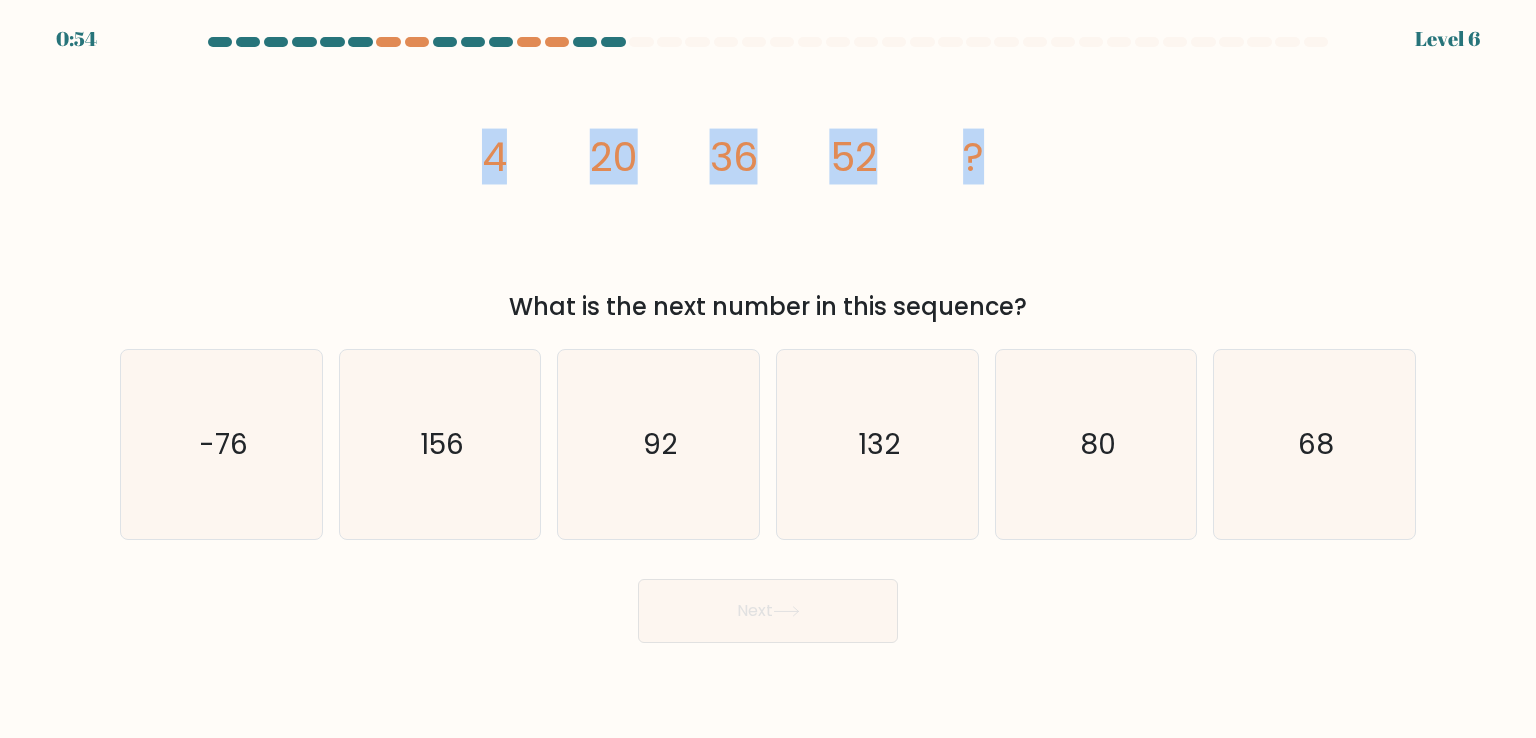 drag, startPoint x: 484, startPoint y: 161, endPoint x: 1104, endPoint y: 173, distance: 620.1161 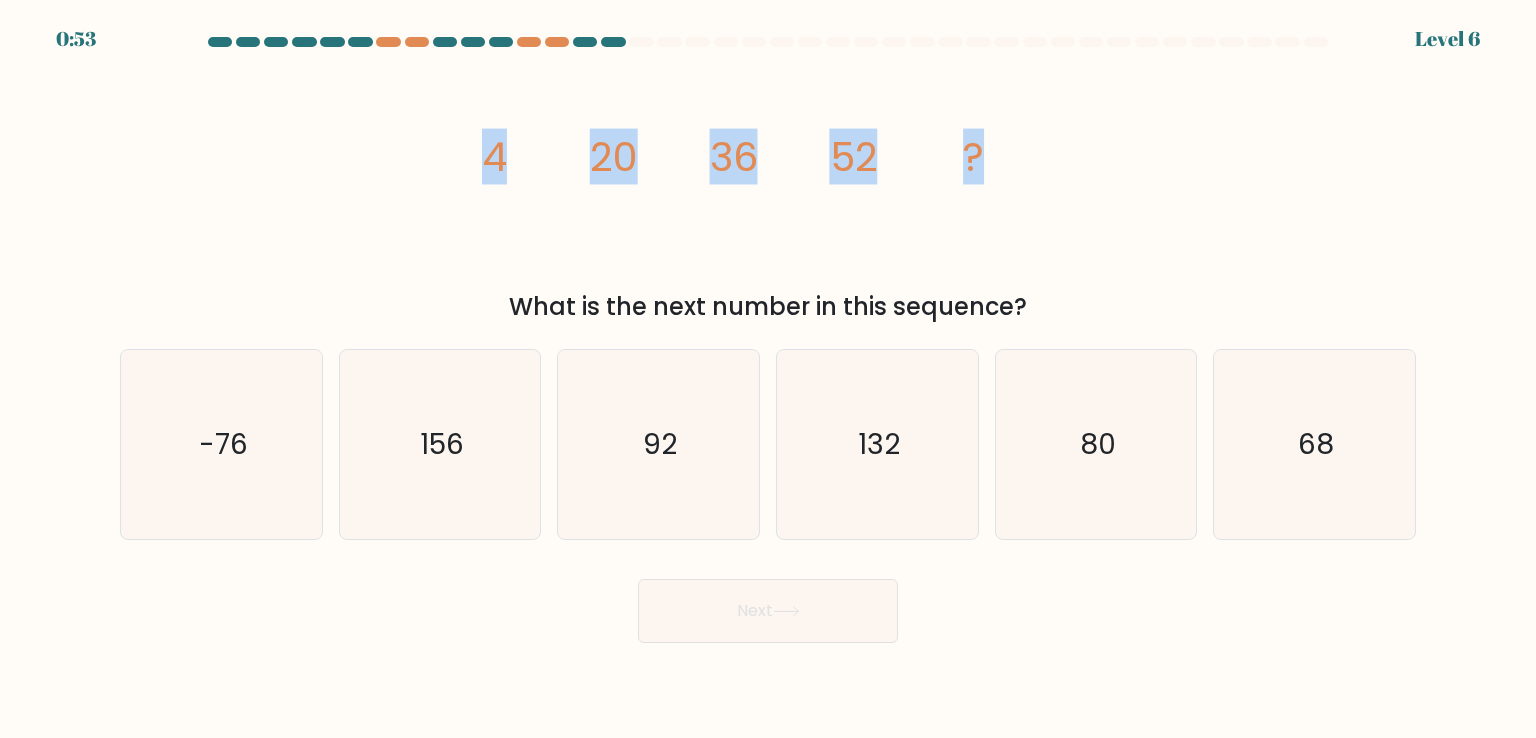 copy on "4
20
36
52
?" 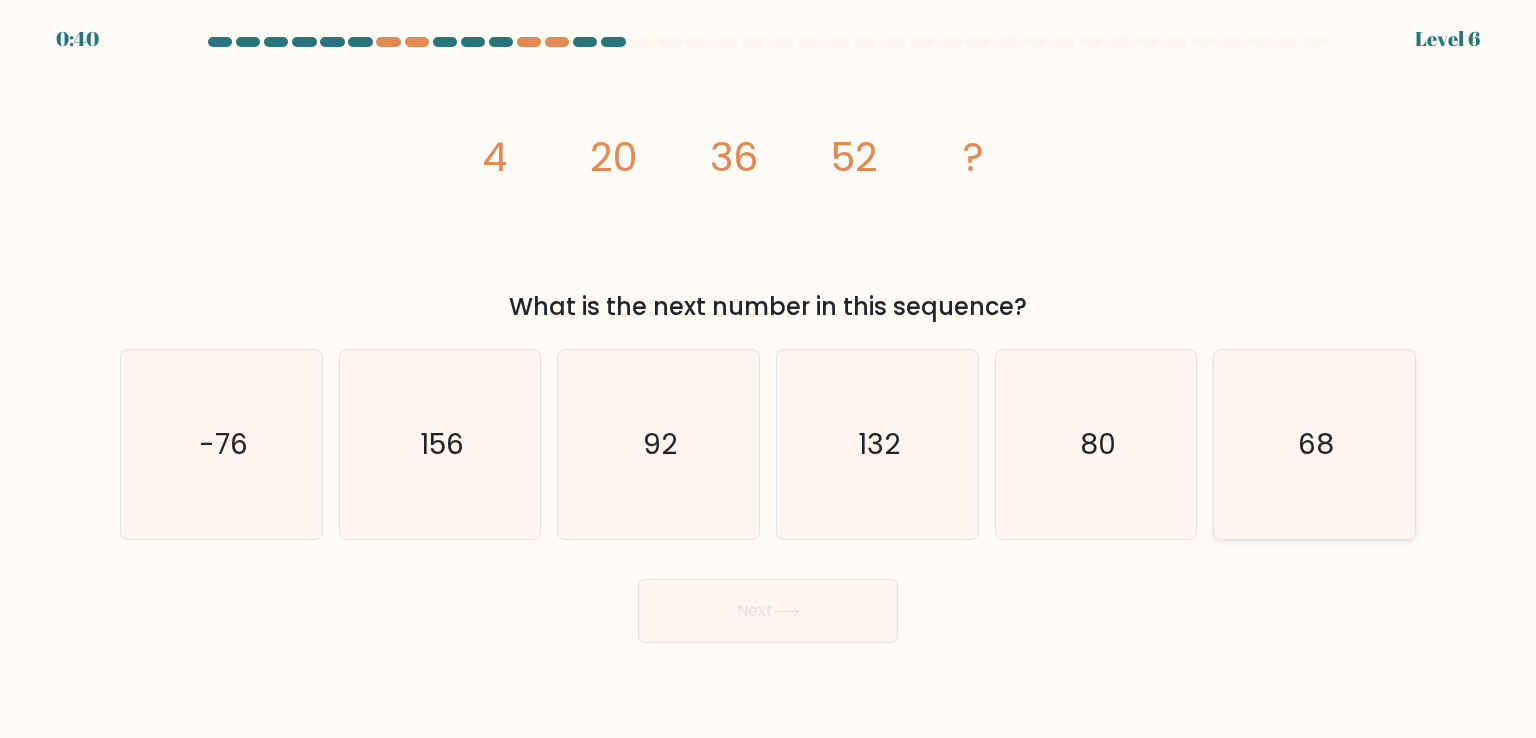 click on "68" 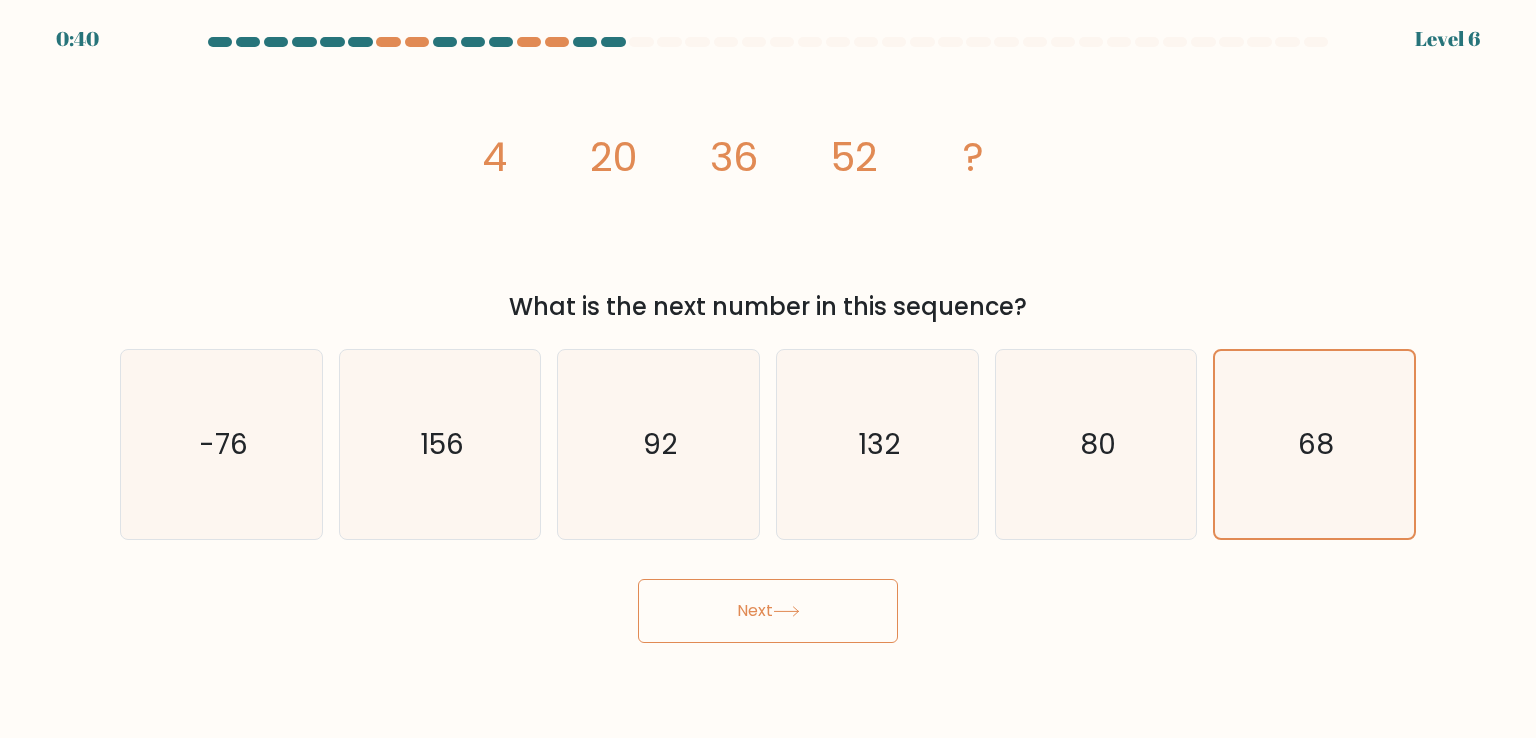 click on "Next" at bounding box center (768, 611) 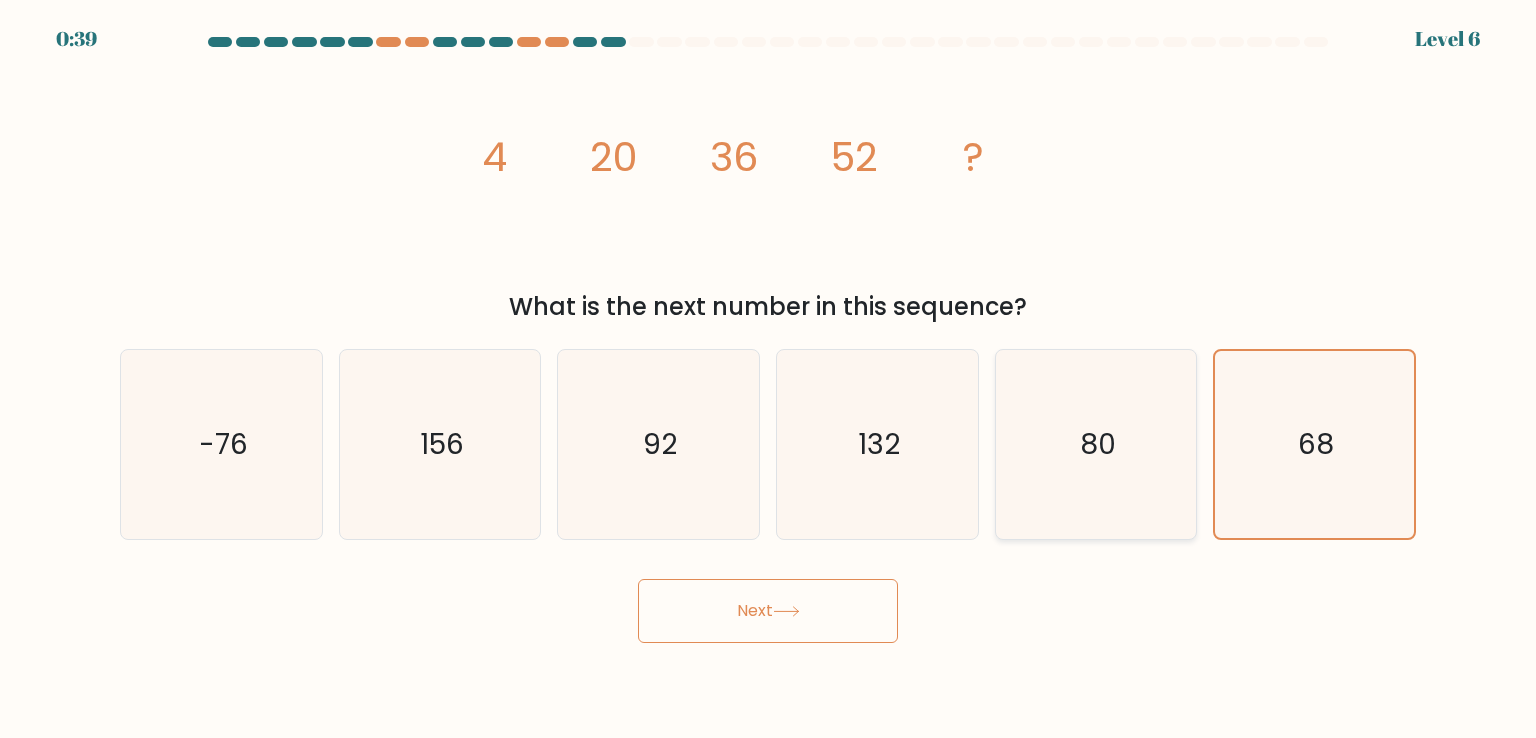 type 